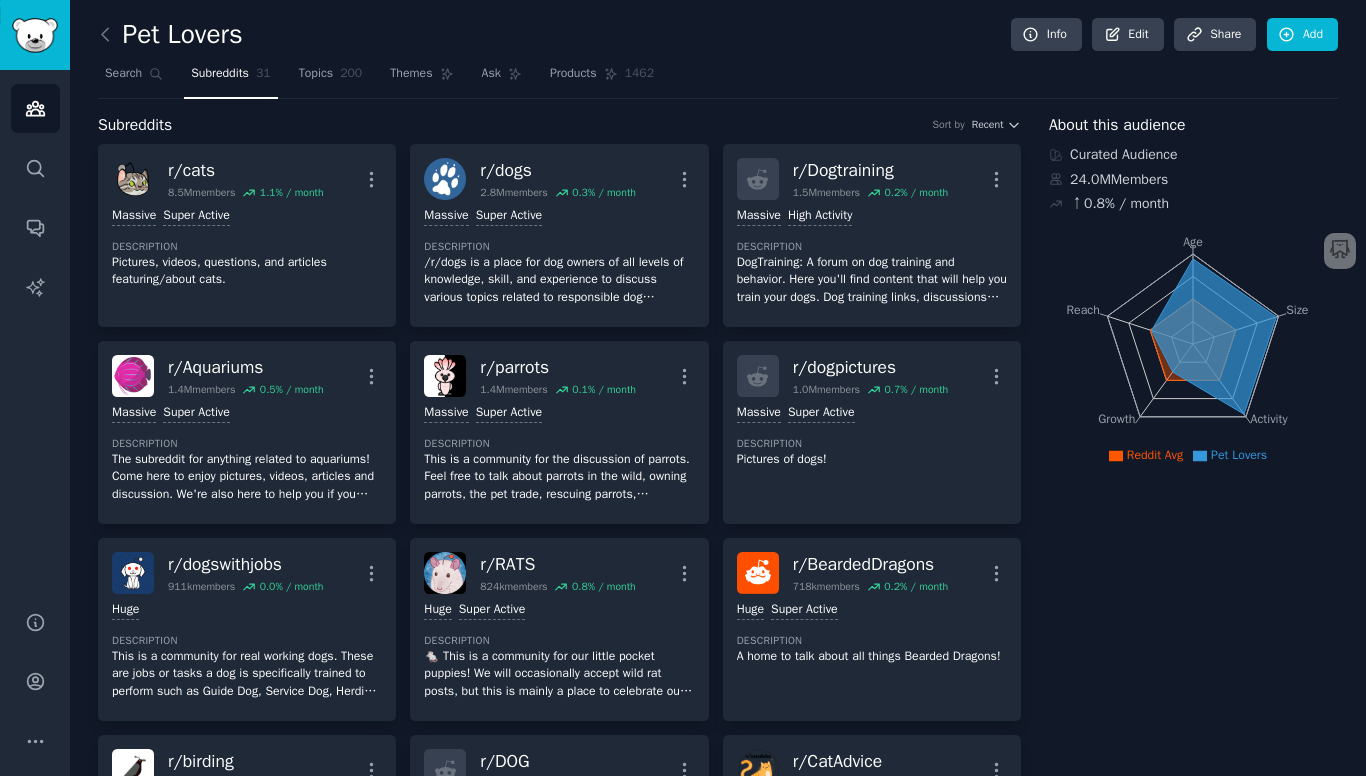 scroll, scrollTop: 0, scrollLeft: 0, axis: both 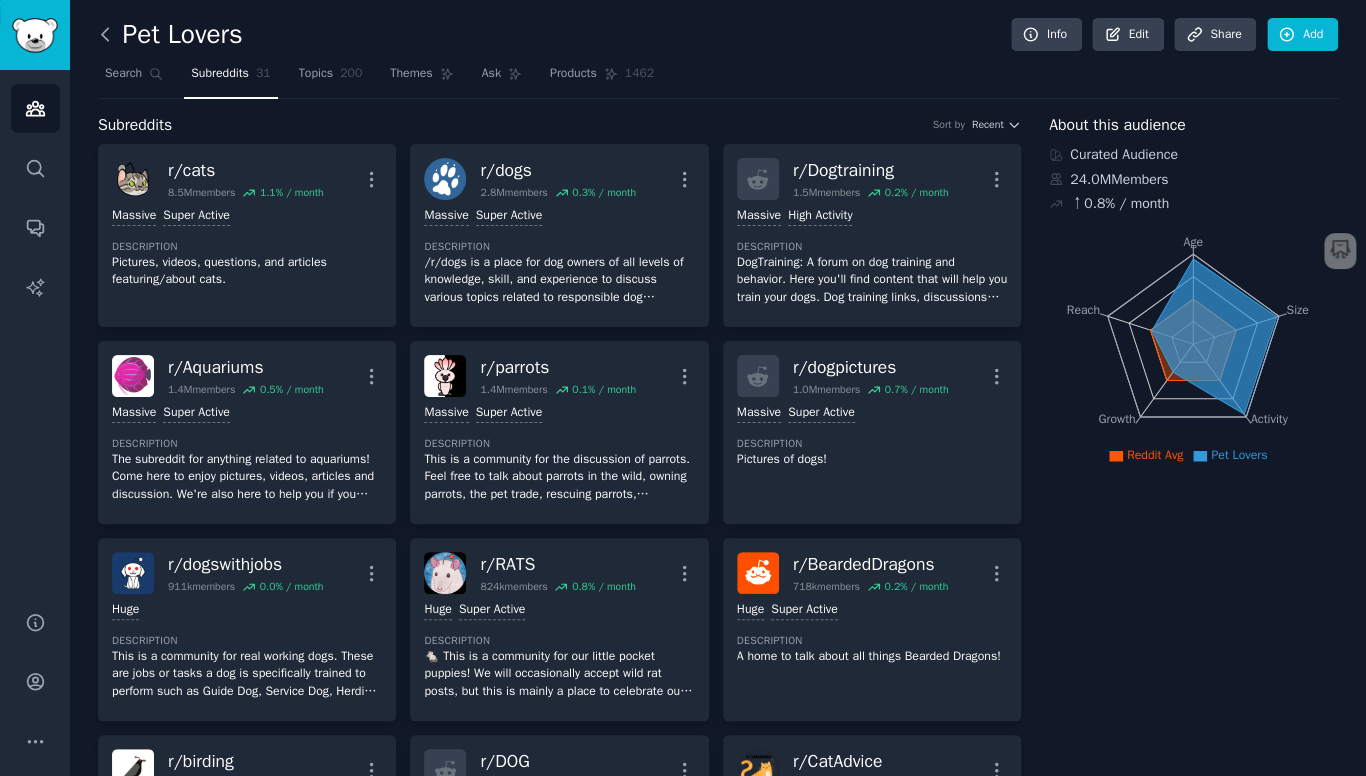 click 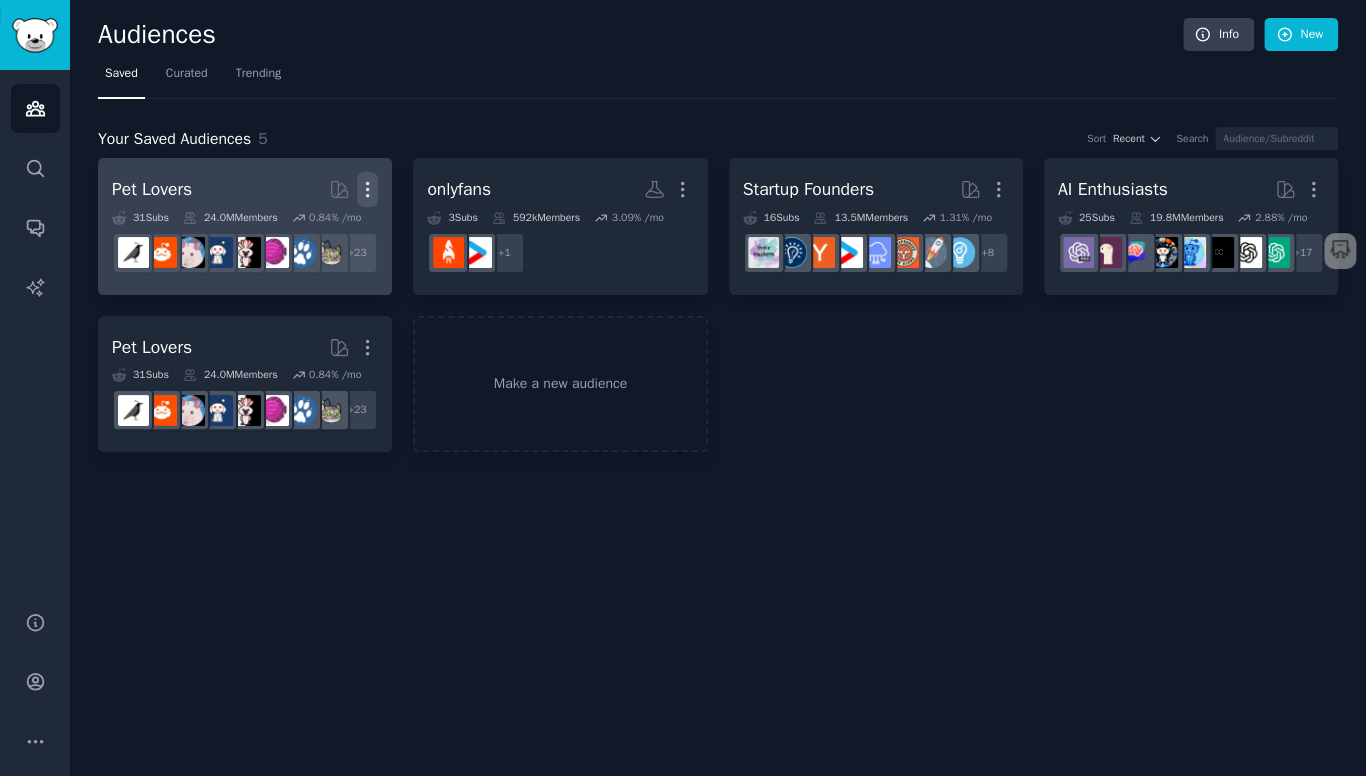click 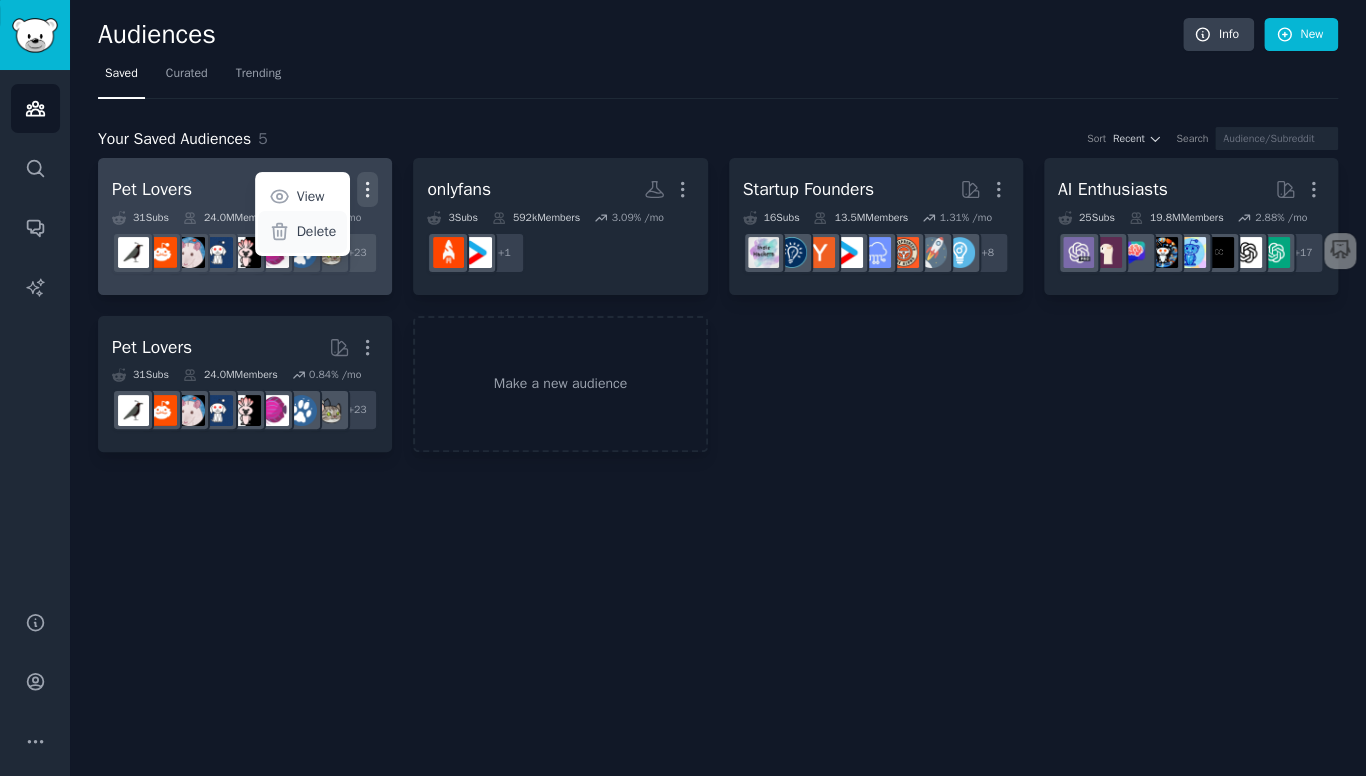 click on "Delete" at bounding box center [317, 231] 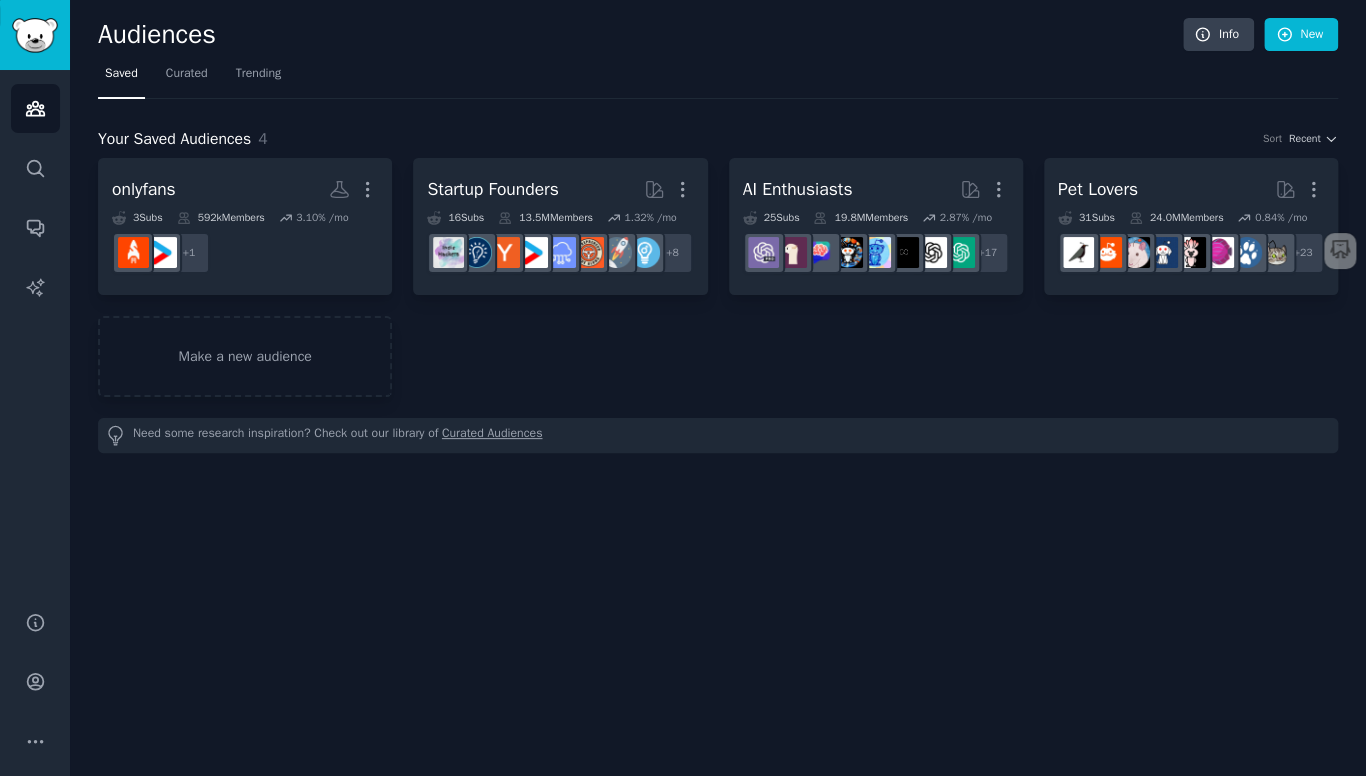 click on "onlyfans More 3  Sub s 592k  Members 3.10 % /mo + 1 Startup Founders More 16  Sub s 13.5M  Members 1.32 % /mo + 8 AI Enthusiasts More 25  Sub s 19.8M  Members 2.87 % /mo + 17 Pet Lovers More 31  Sub s 24.0M  Members 0.84 % /mo + 23 Make a new audience Need some research inspiration? Check out our library of  Curated Audiences" at bounding box center [718, 305] 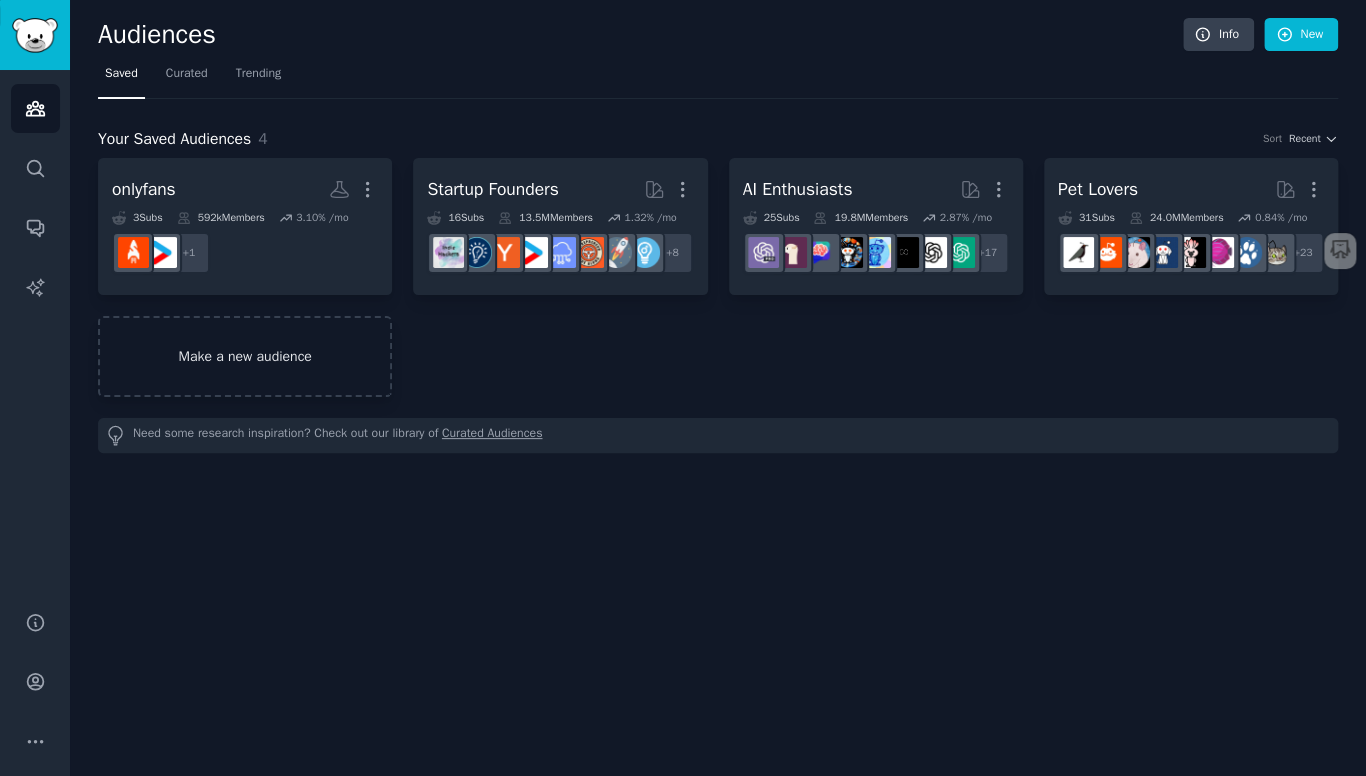 click on "Make a new audience" at bounding box center [245, 356] 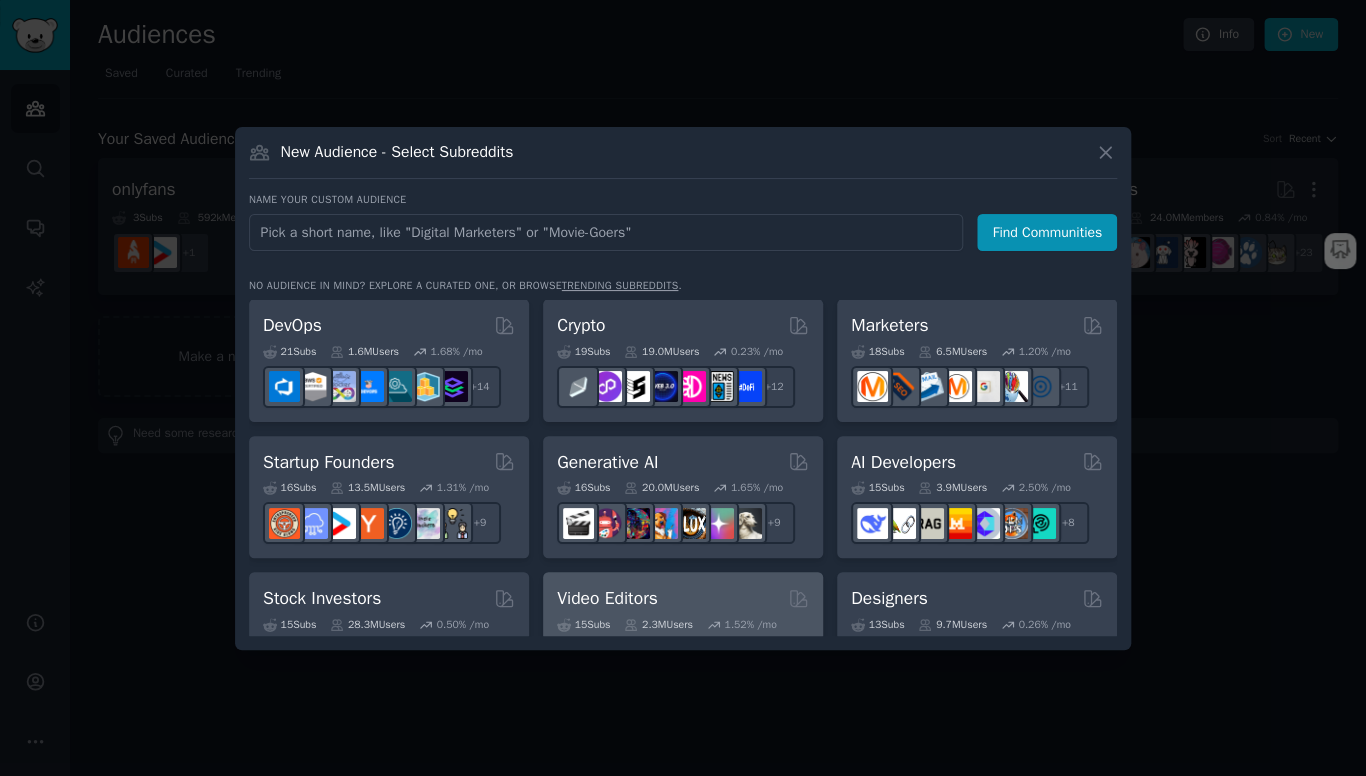 scroll, scrollTop: 139, scrollLeft: 0, axis: vertical 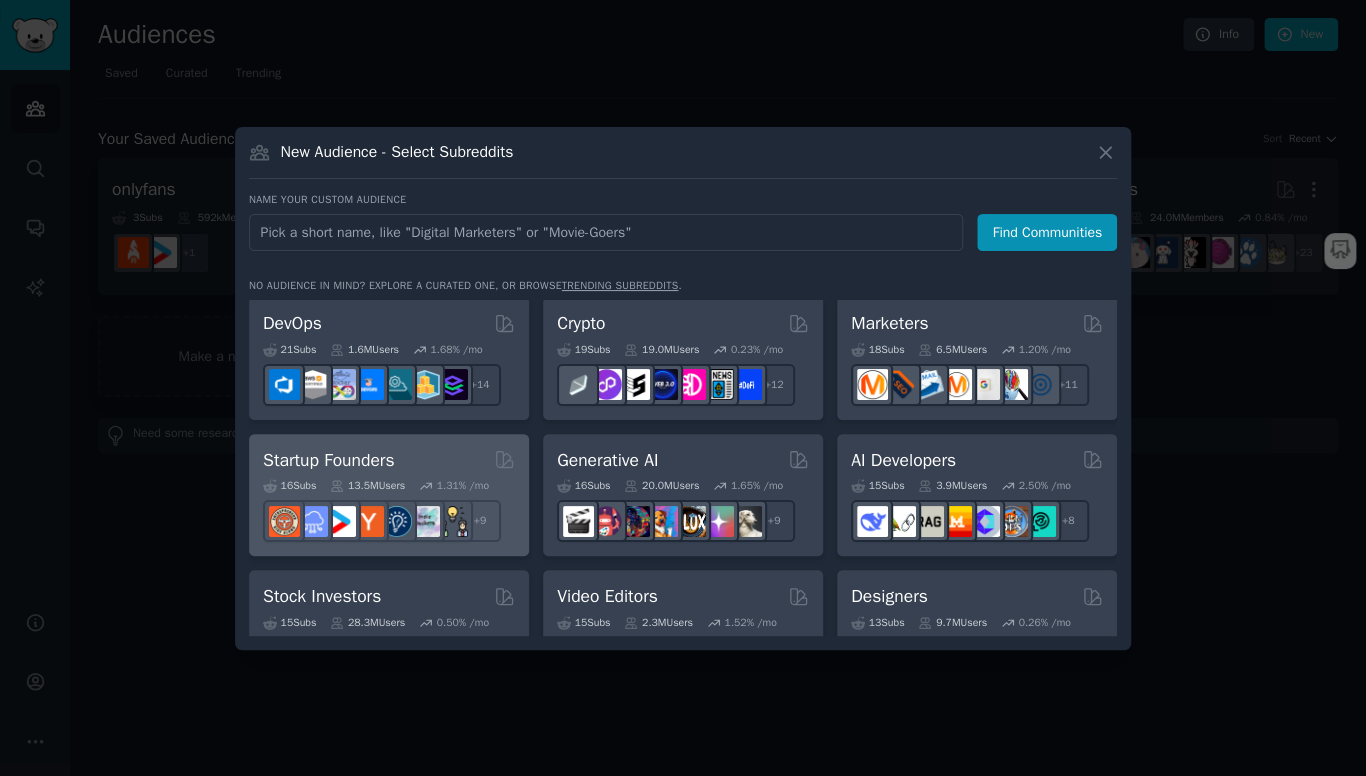click on "16  Sub s 13.5M  Users 1.31 % /mo r/growmybusiness + 9" at bounding box center [389, 507] 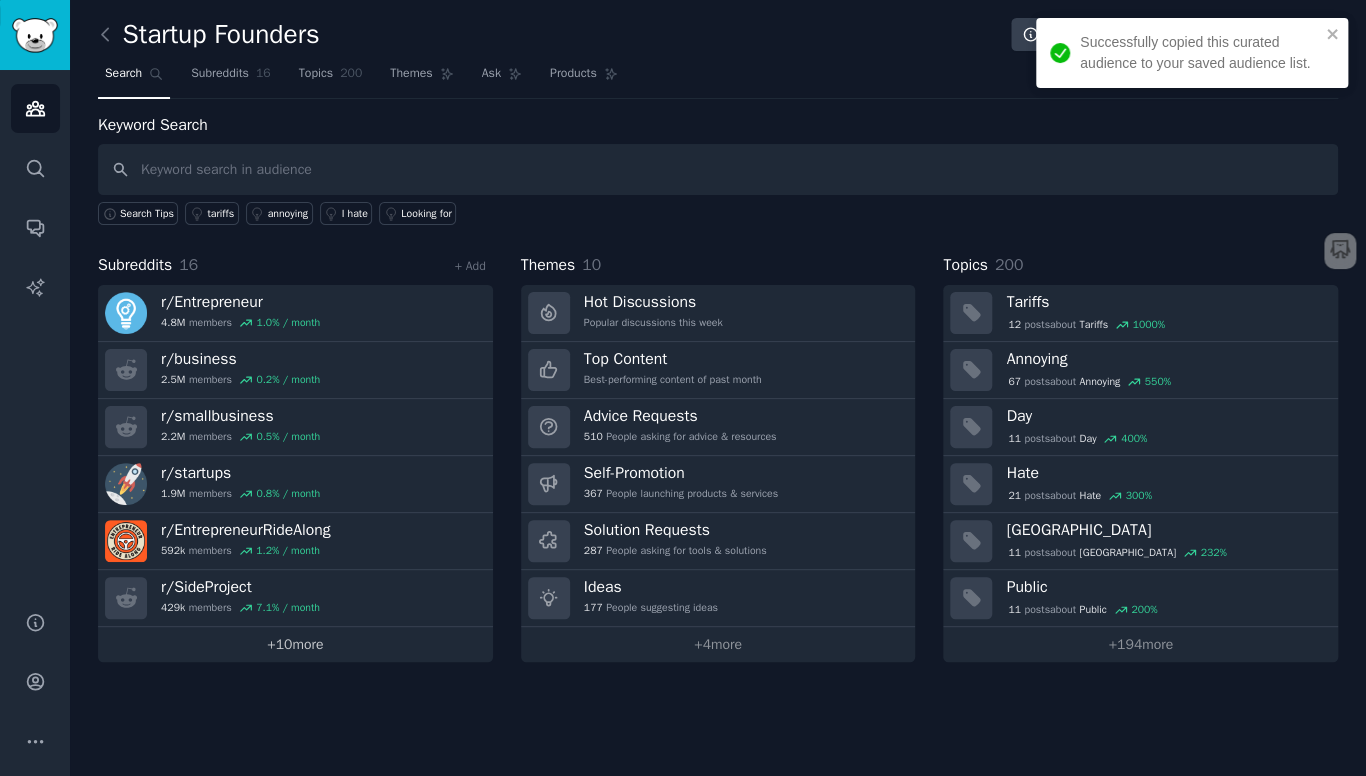 click on "+  10  more" at bounding box center (295, 644) 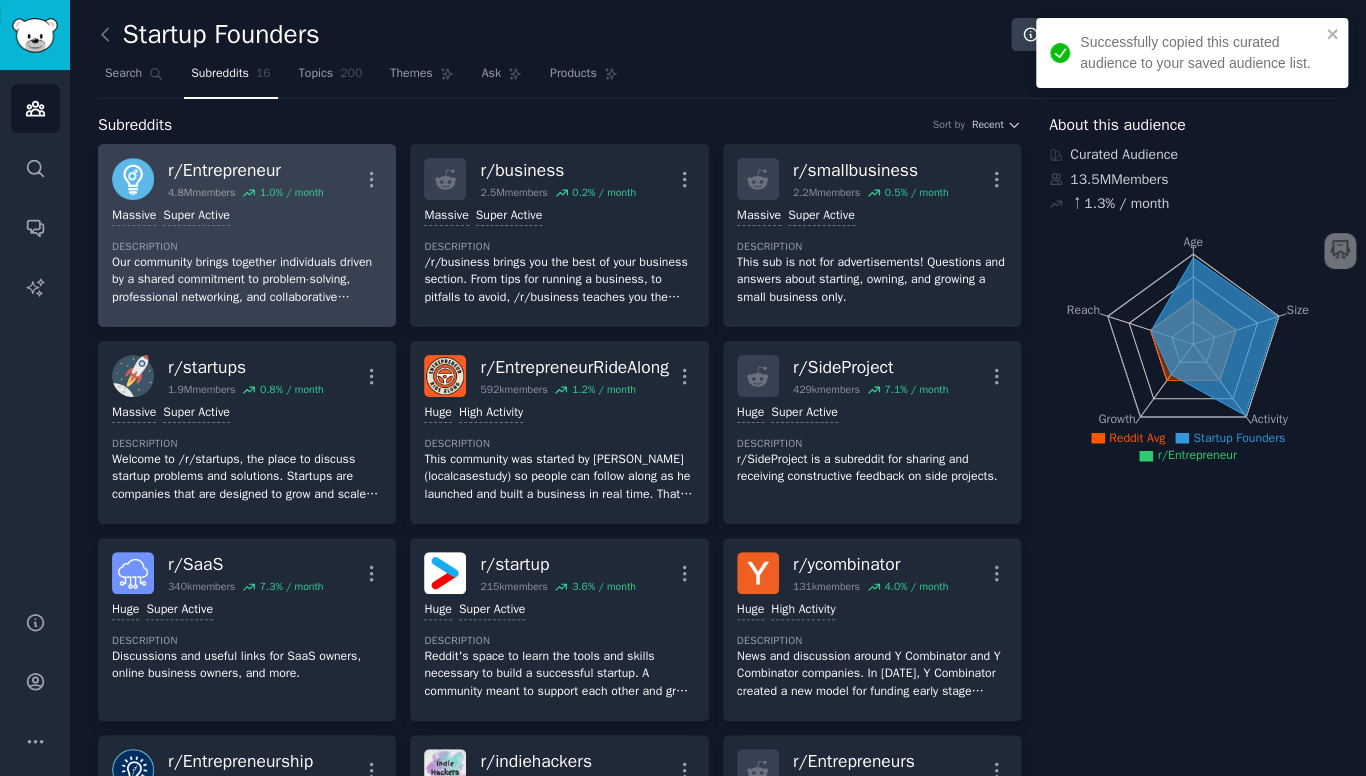 click 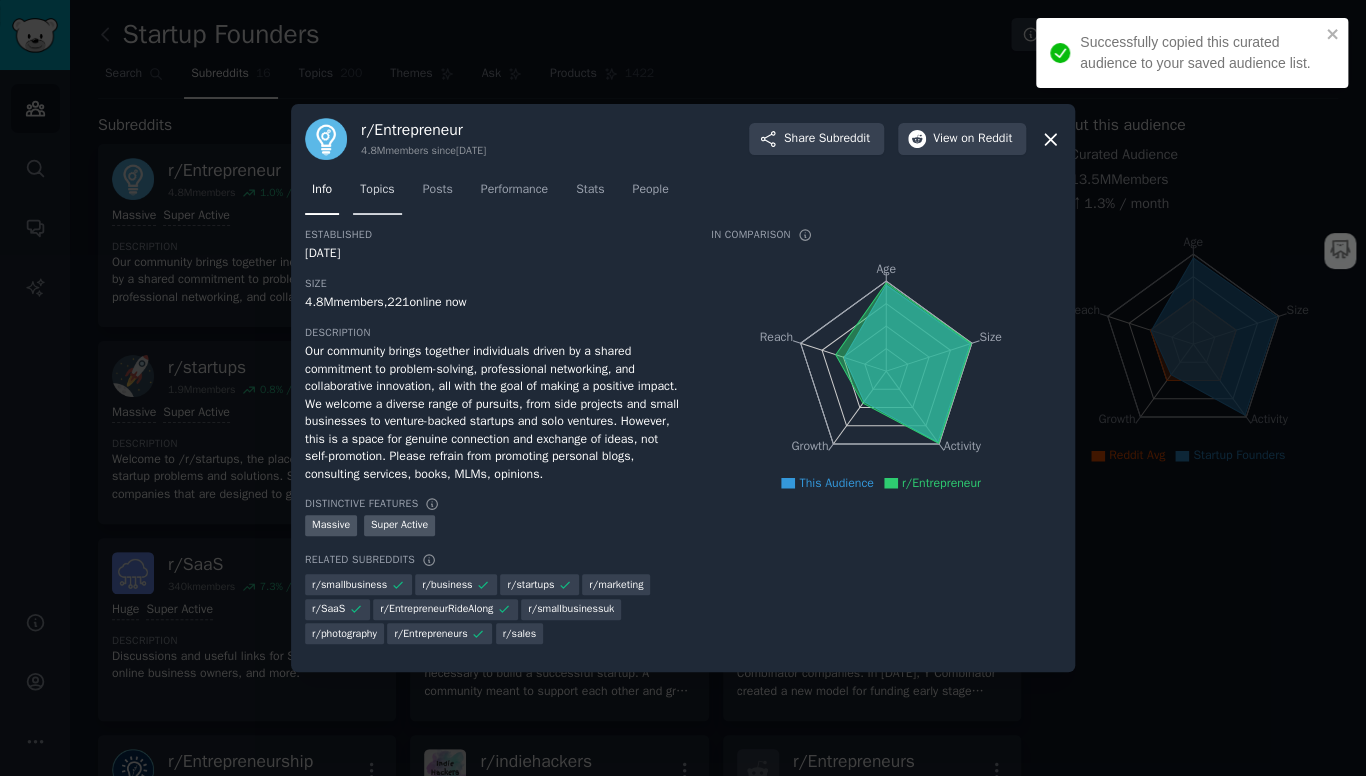 click on "Topics" at bounding box center (377, 194) 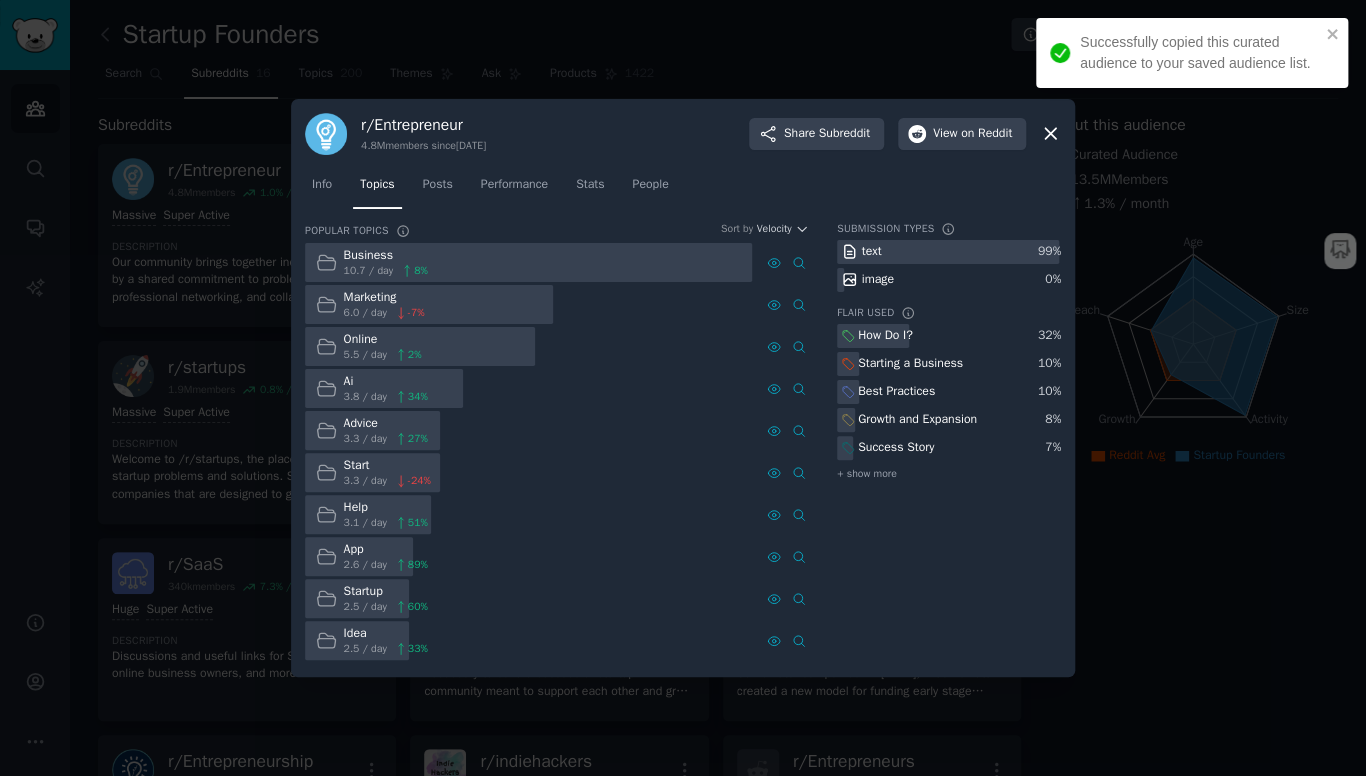 click on "Info Topics Posts Performance Stats People" 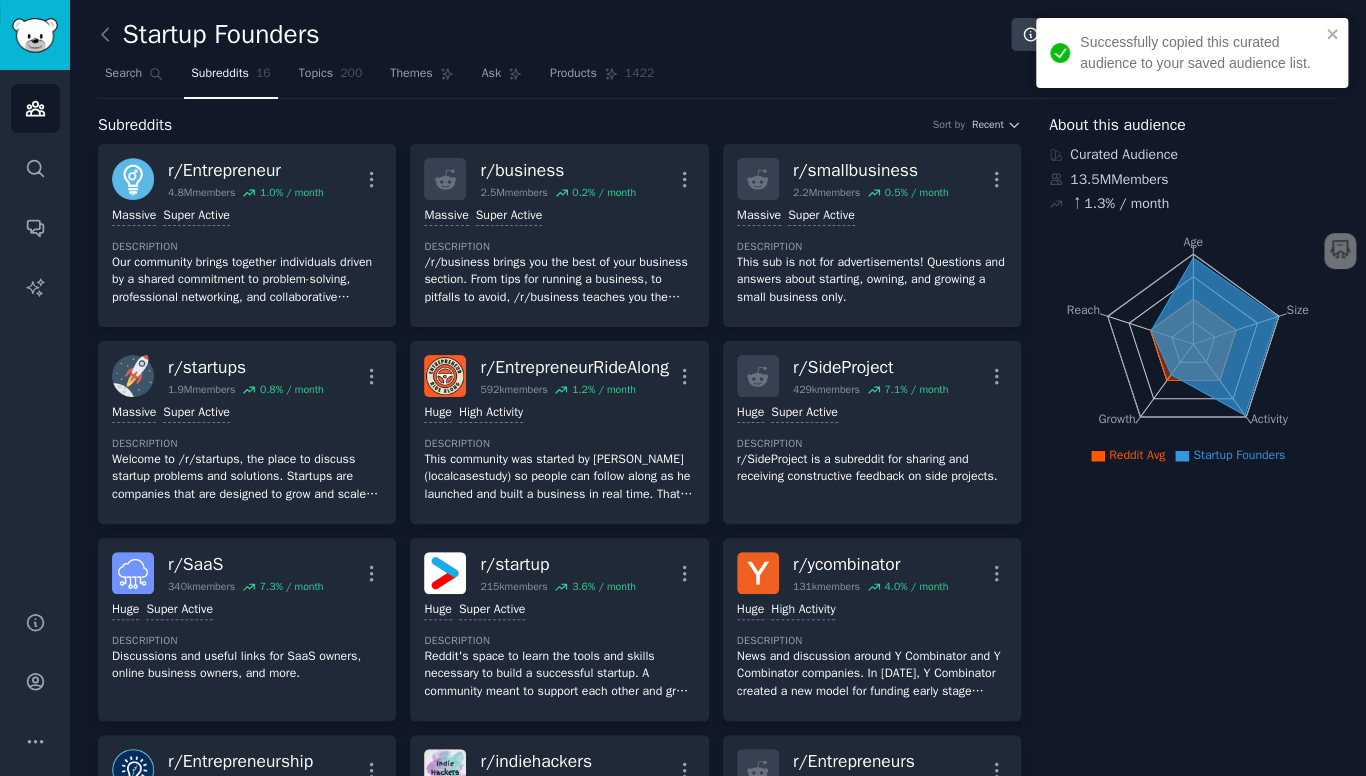 click on "About this audience" at bounding box center (1117, 125) 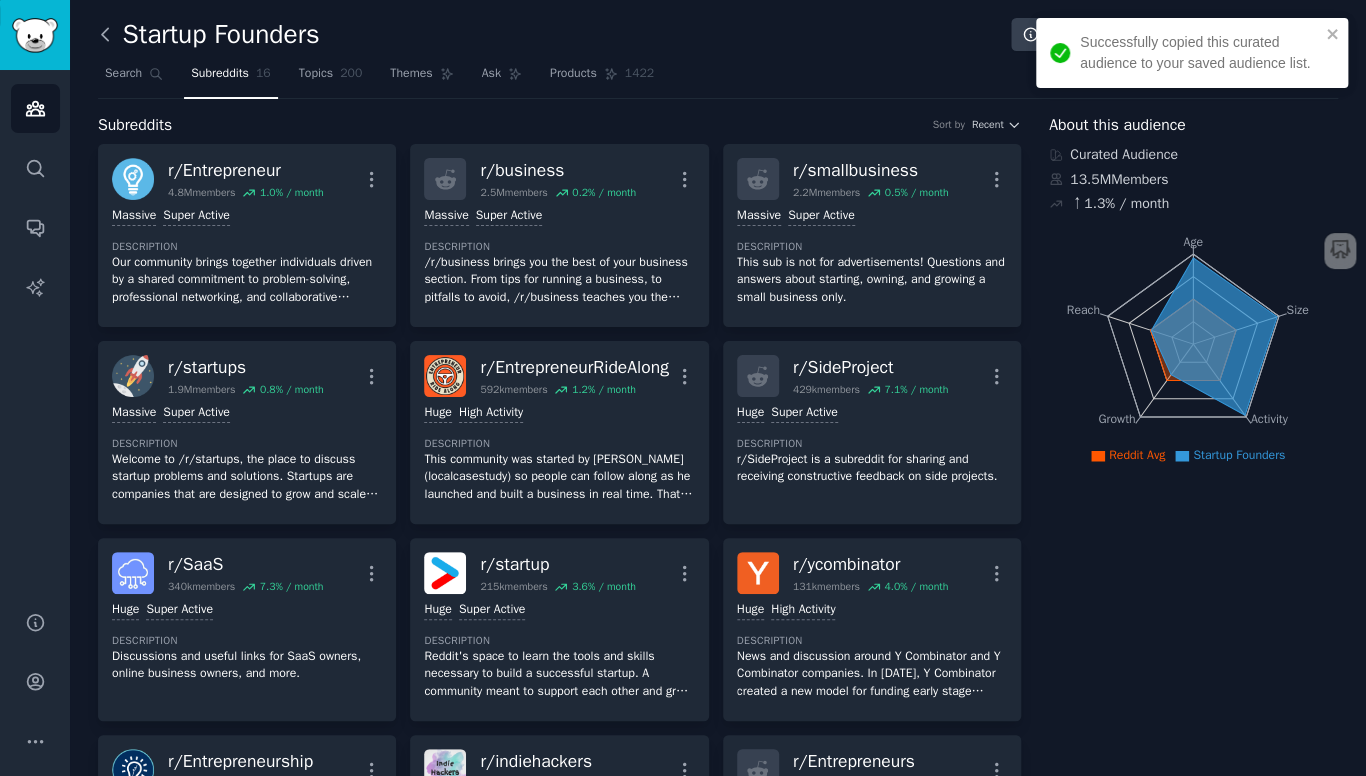 click 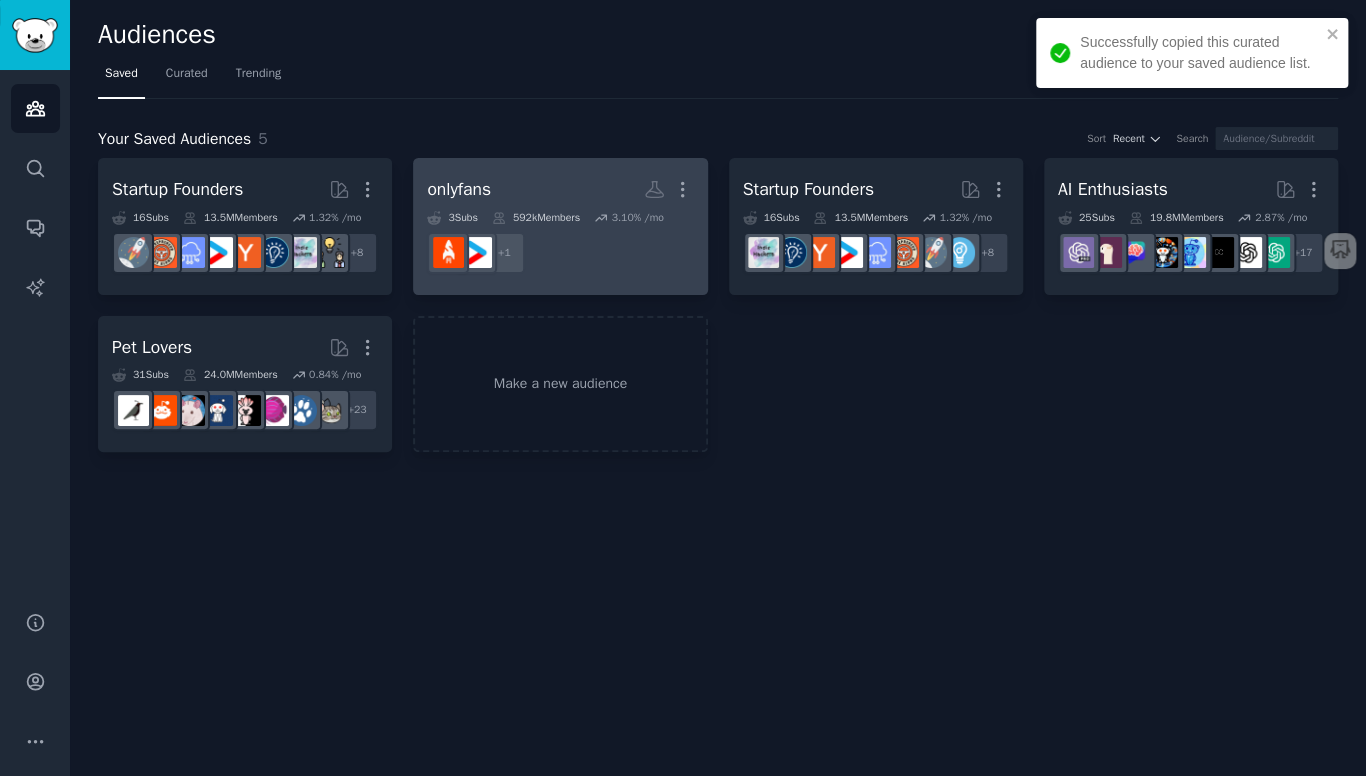 click on "onlyfans More" at bounding box center [560, 189] 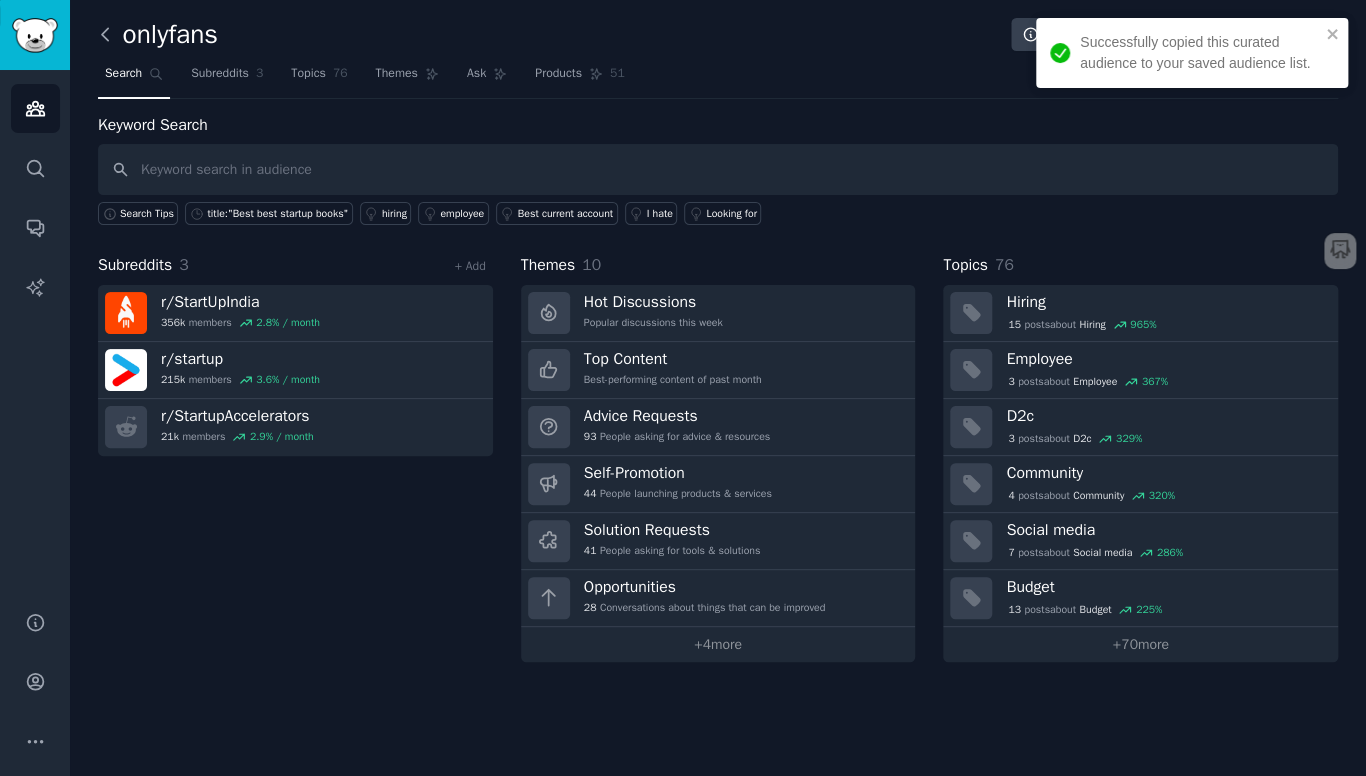 click 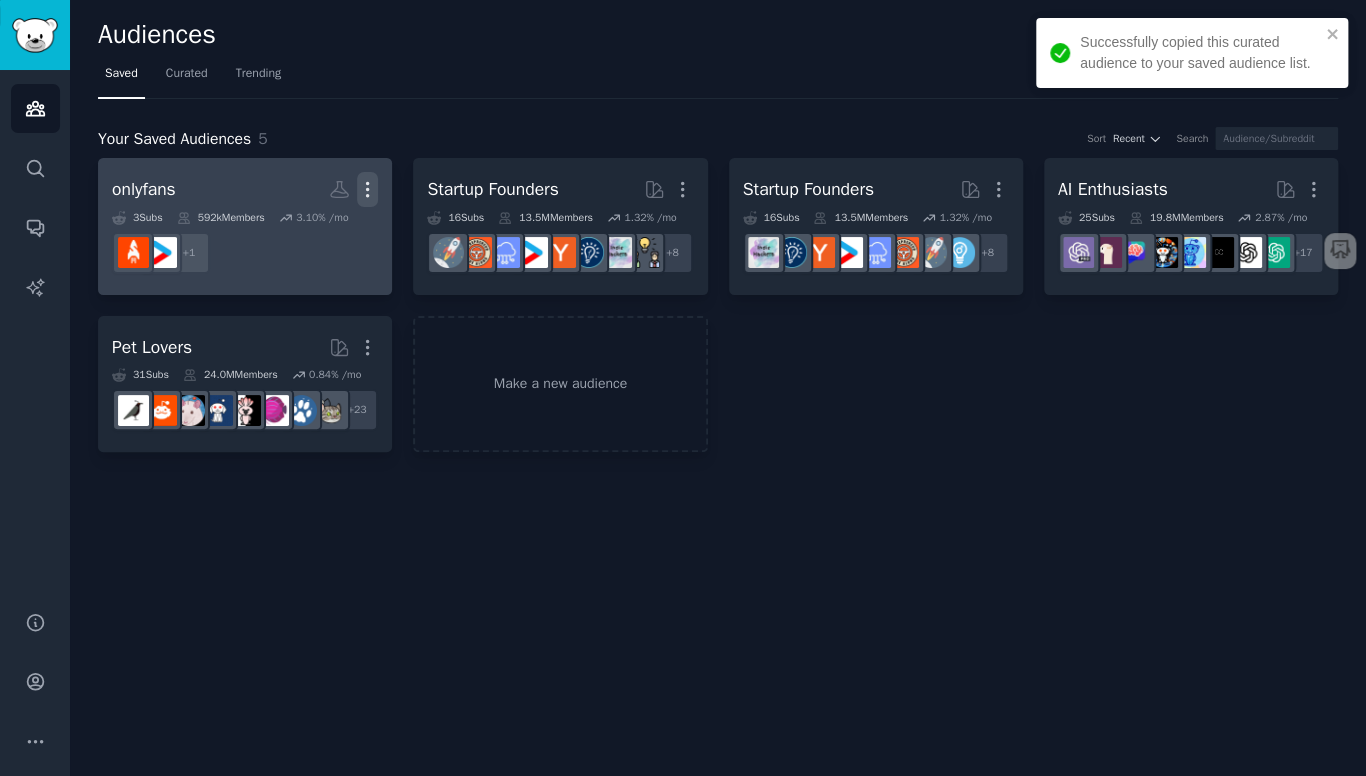 click 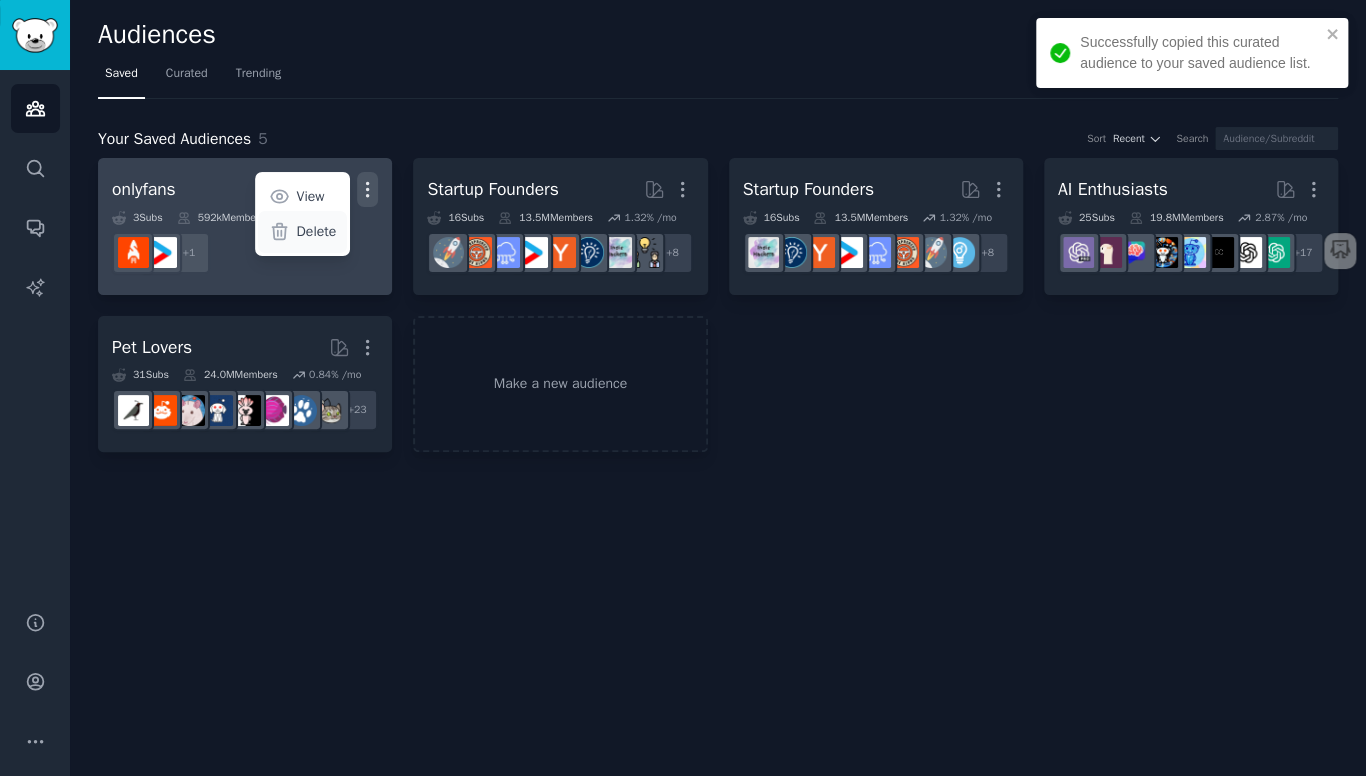click on "Delete" at bounding box center (317, 231) 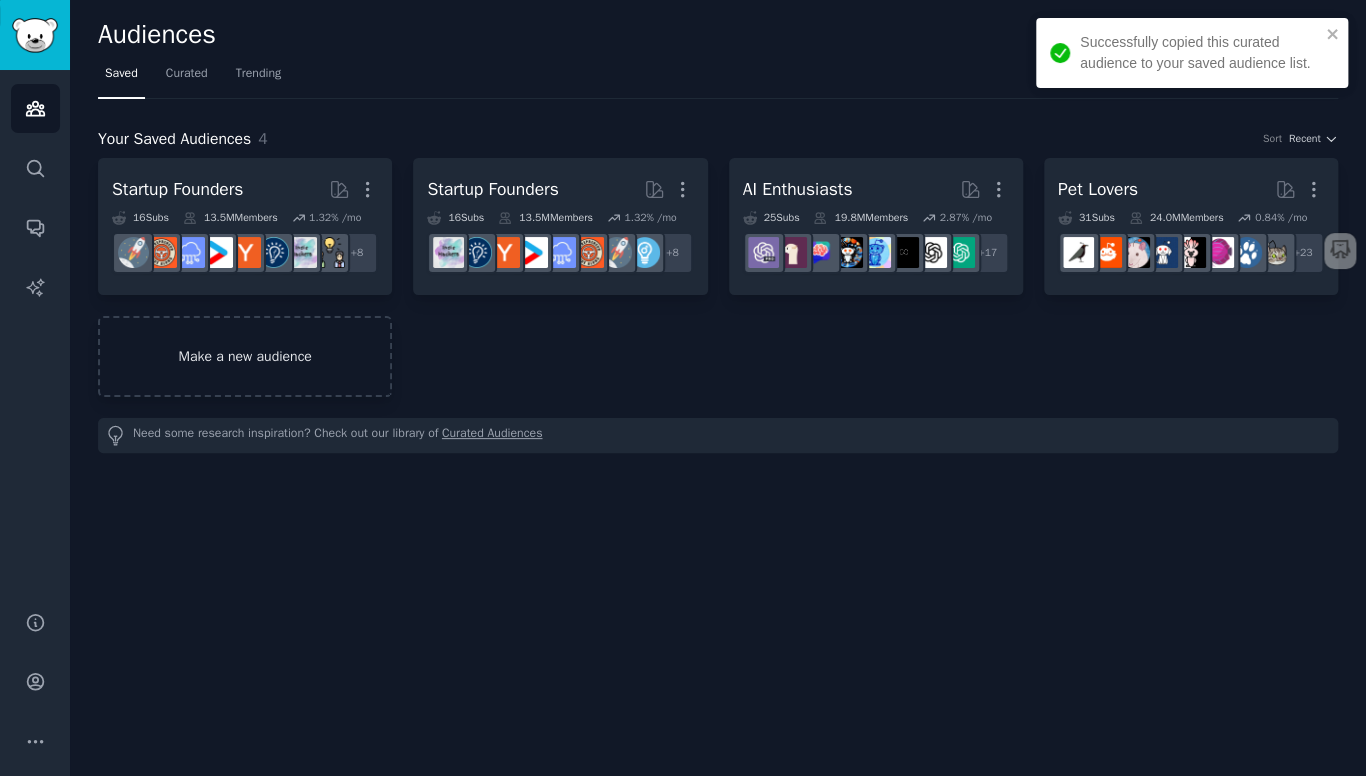 click on "Make a new audience" at bounding box center (245, 356) 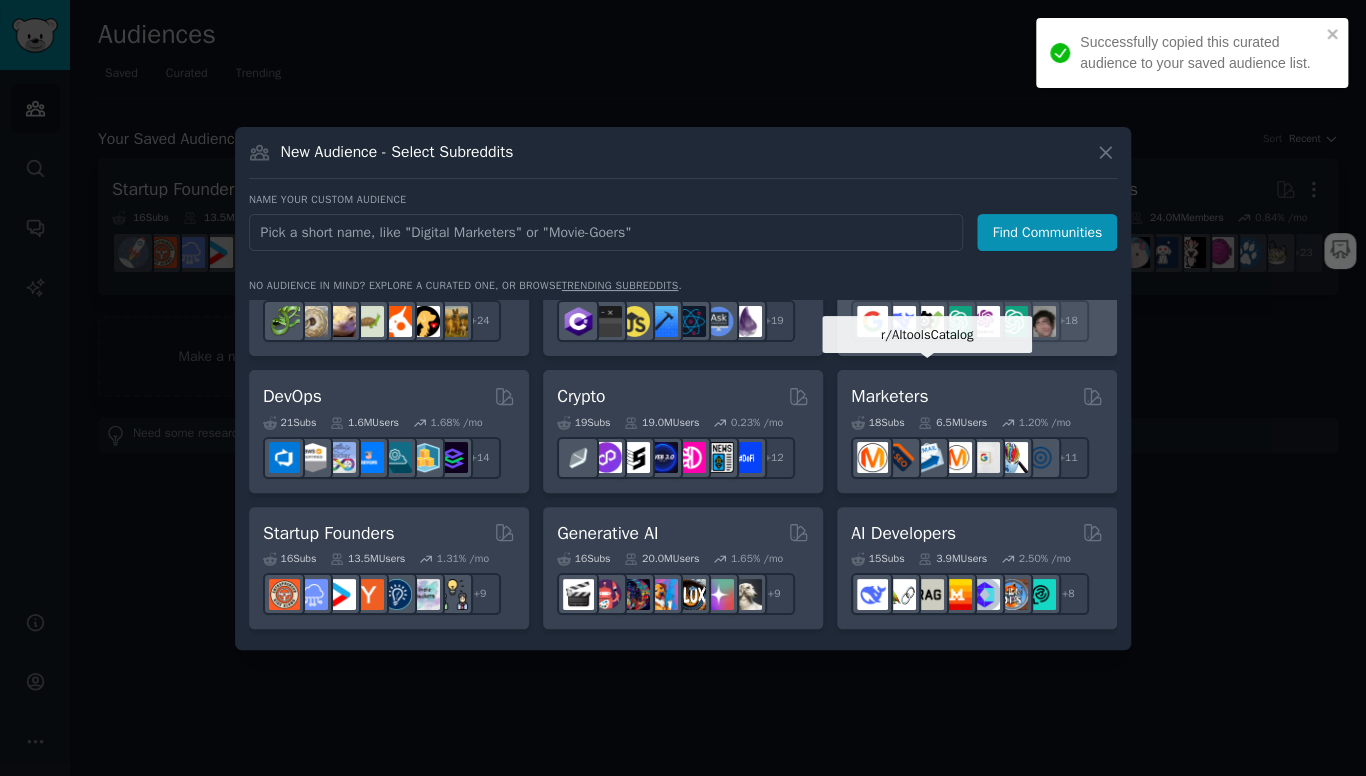 scroll, scrollTop: 98, scrollLeft: 0, axis: vertical 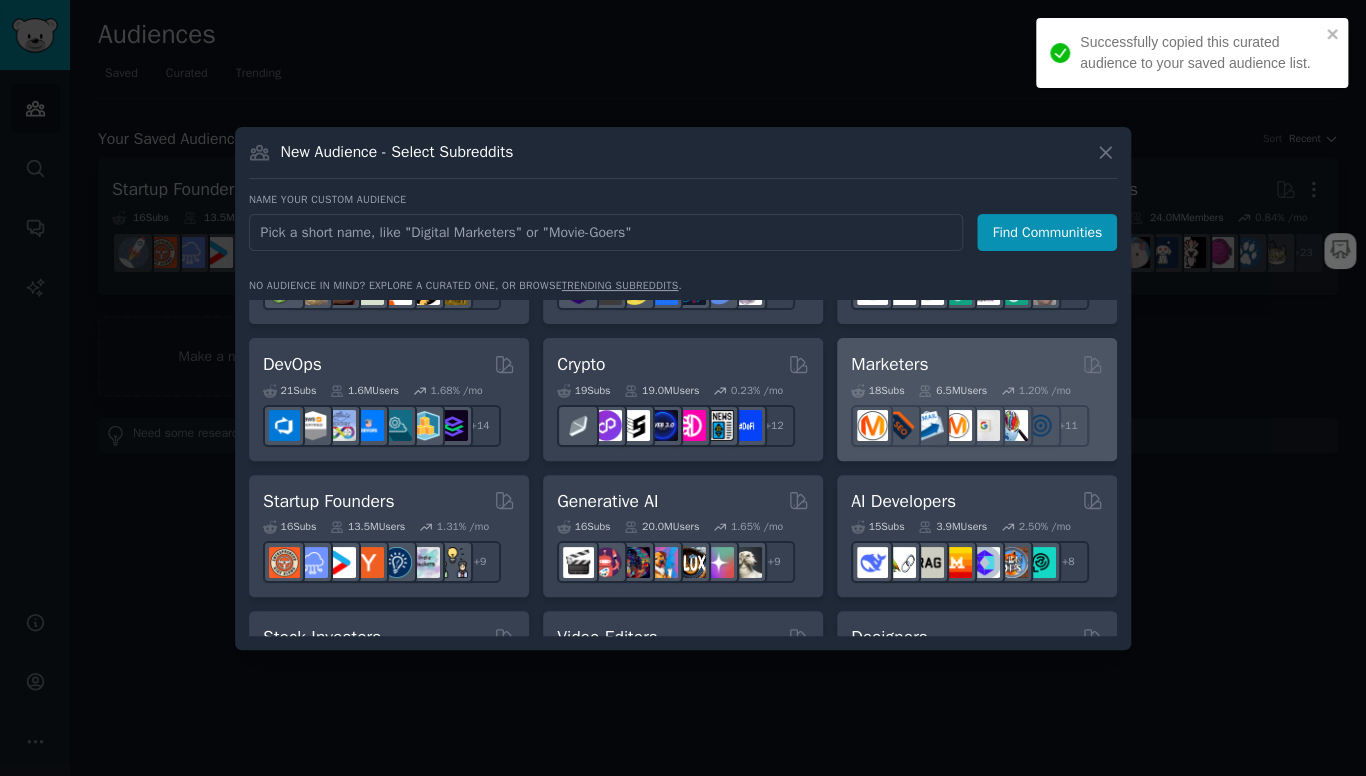 click on "Marketers" at bounding box center [977, 364] 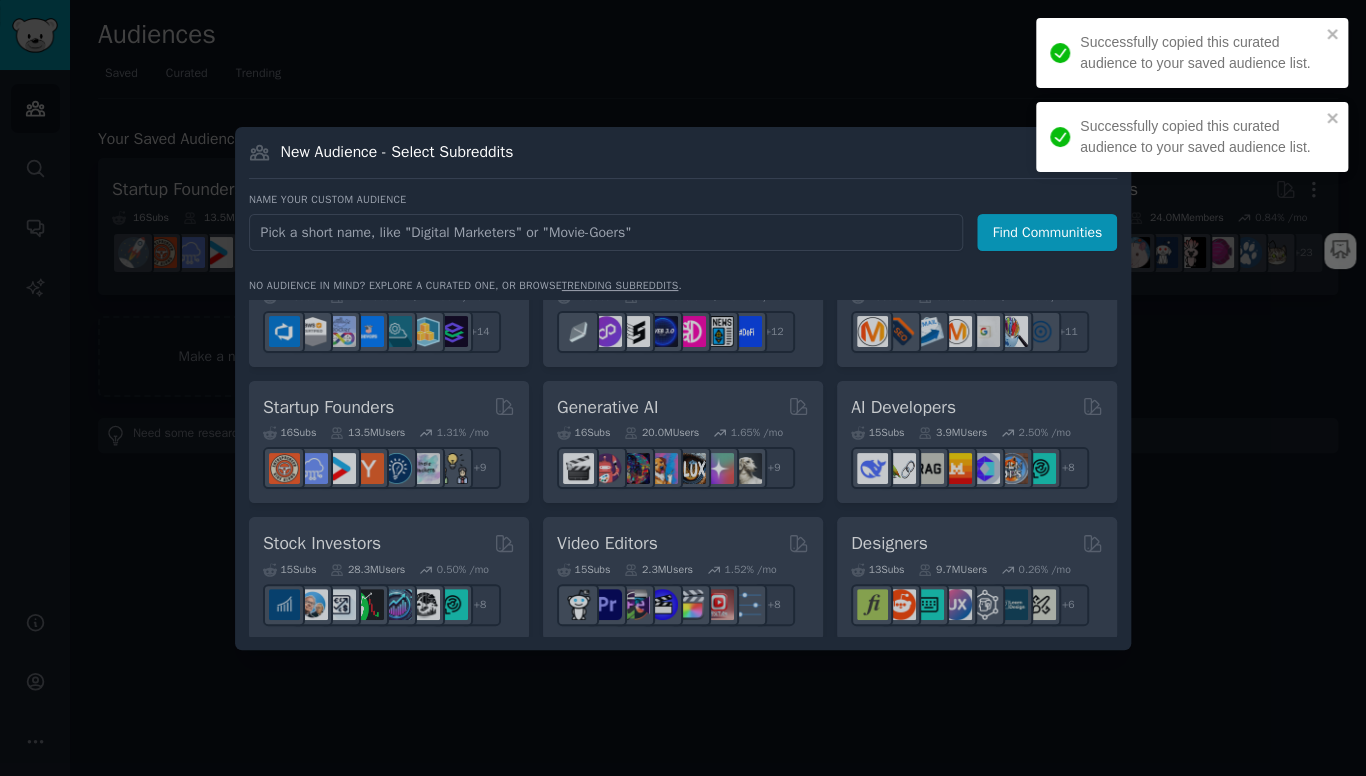 scroll, scrollTop: 195, scrollLeft: 0, axis: vertical 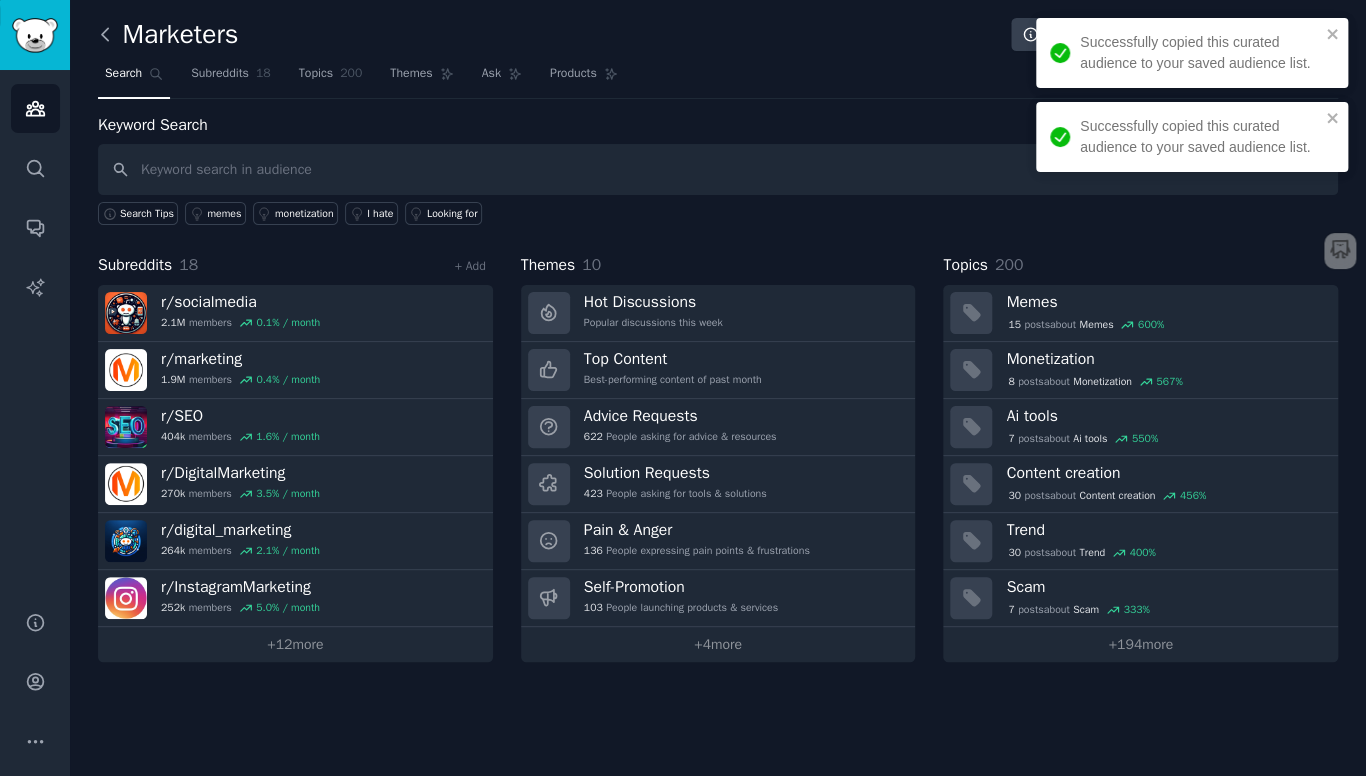 click 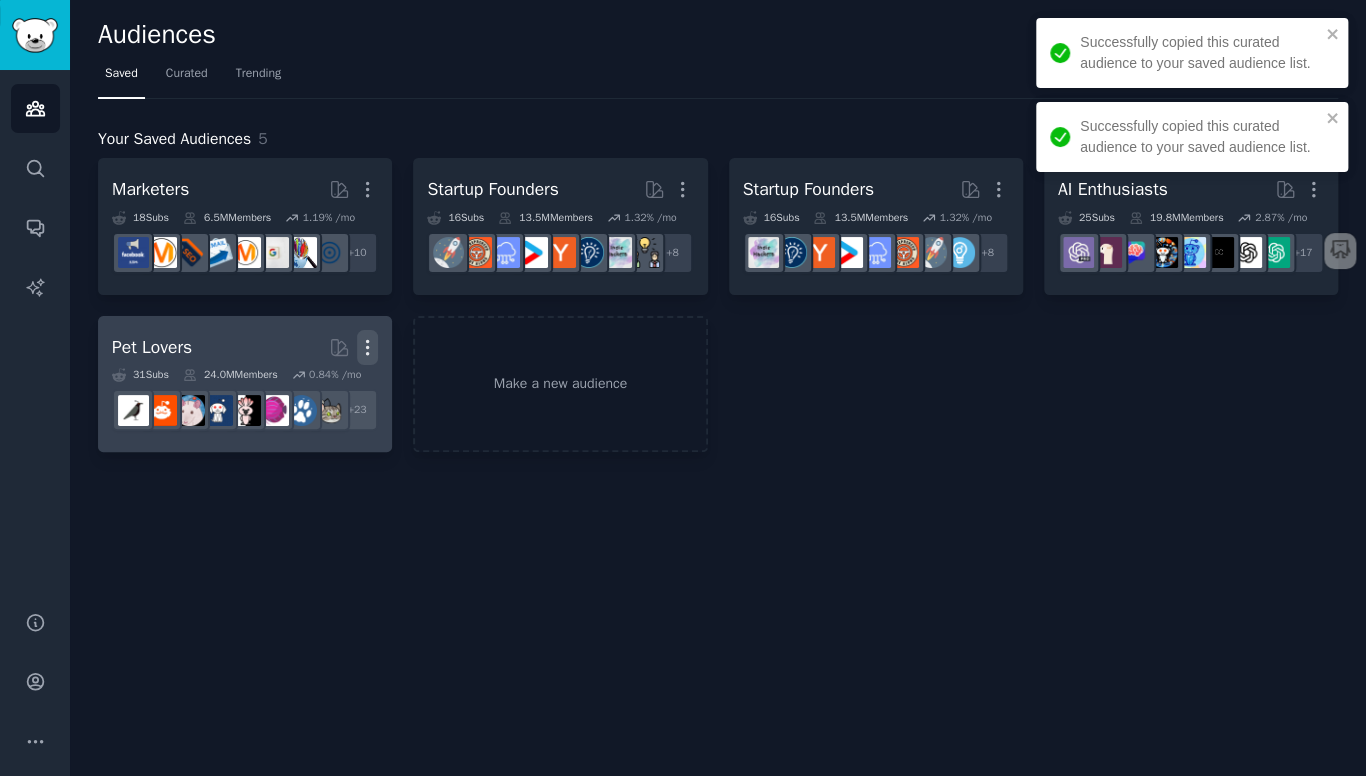 click 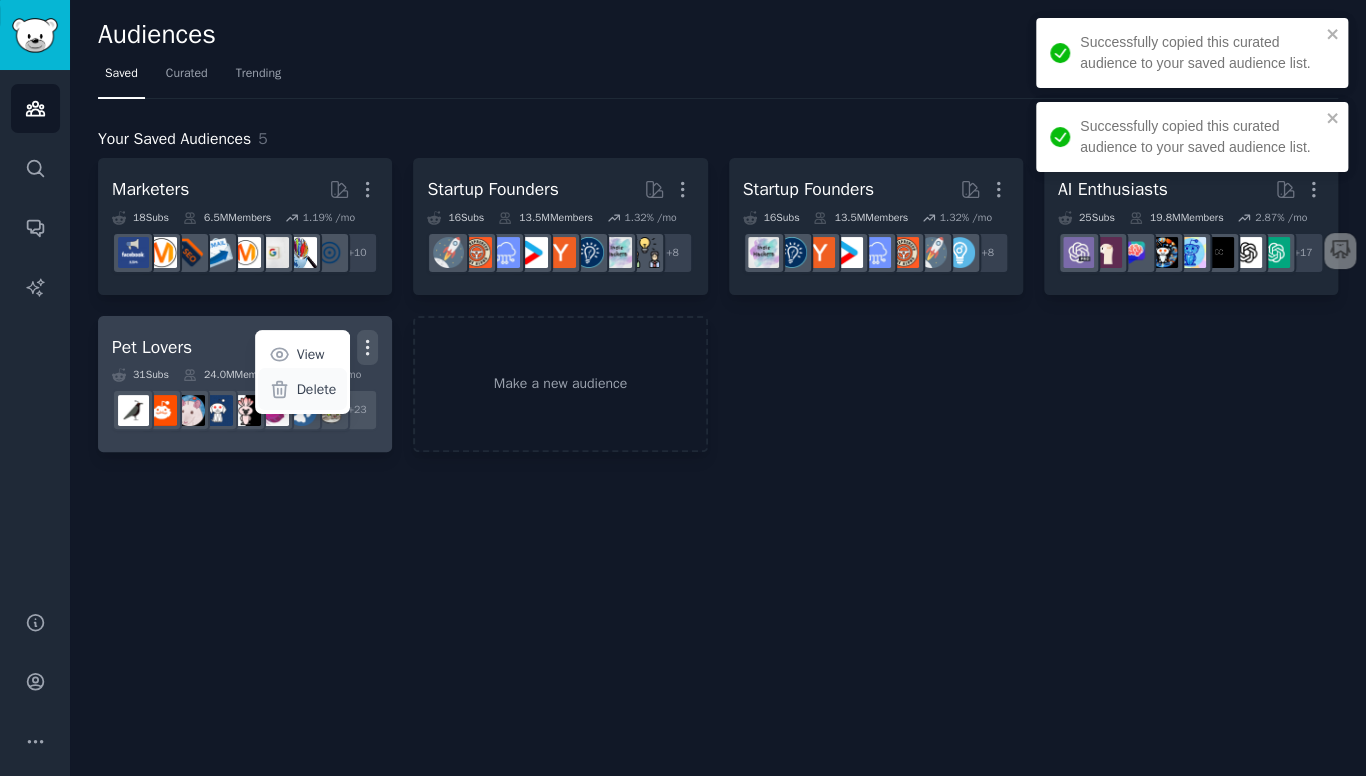 click on "Delete" at bounding box center (317, 389) 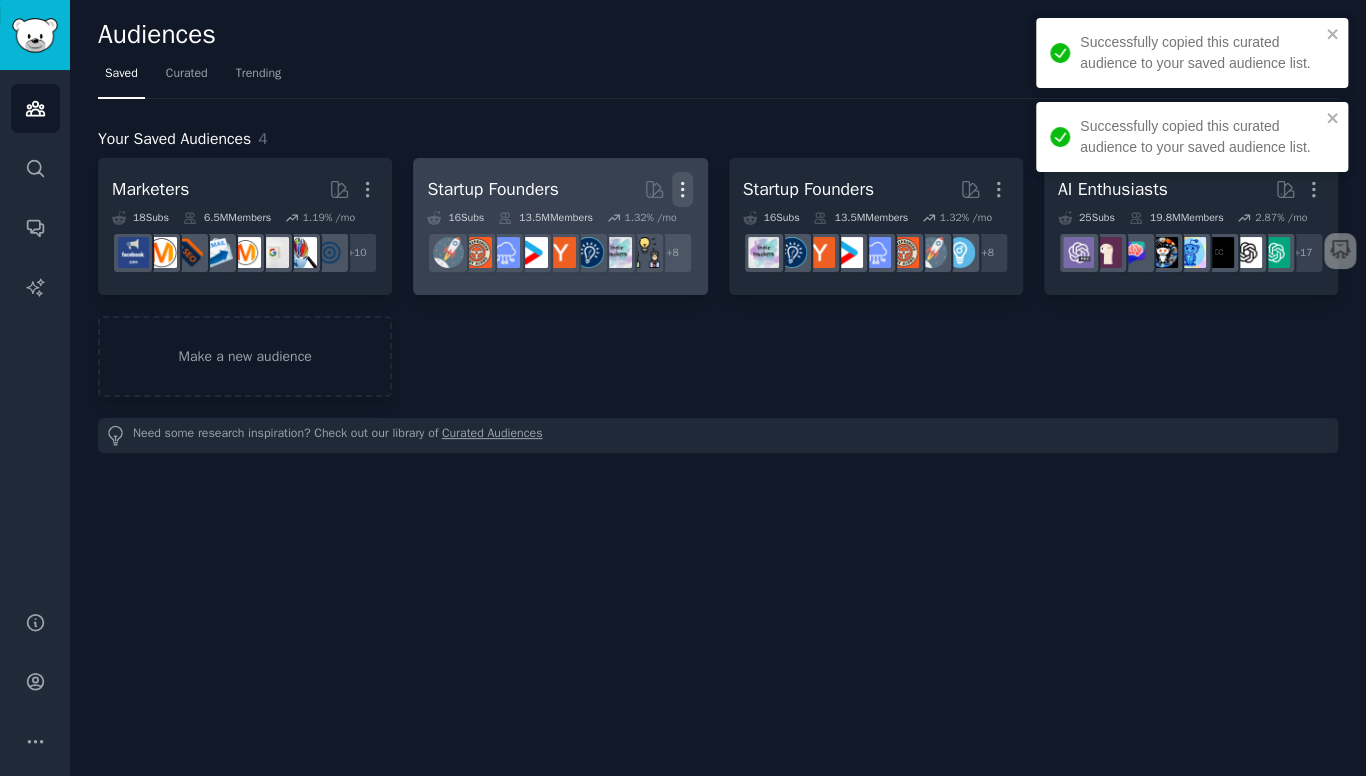 click 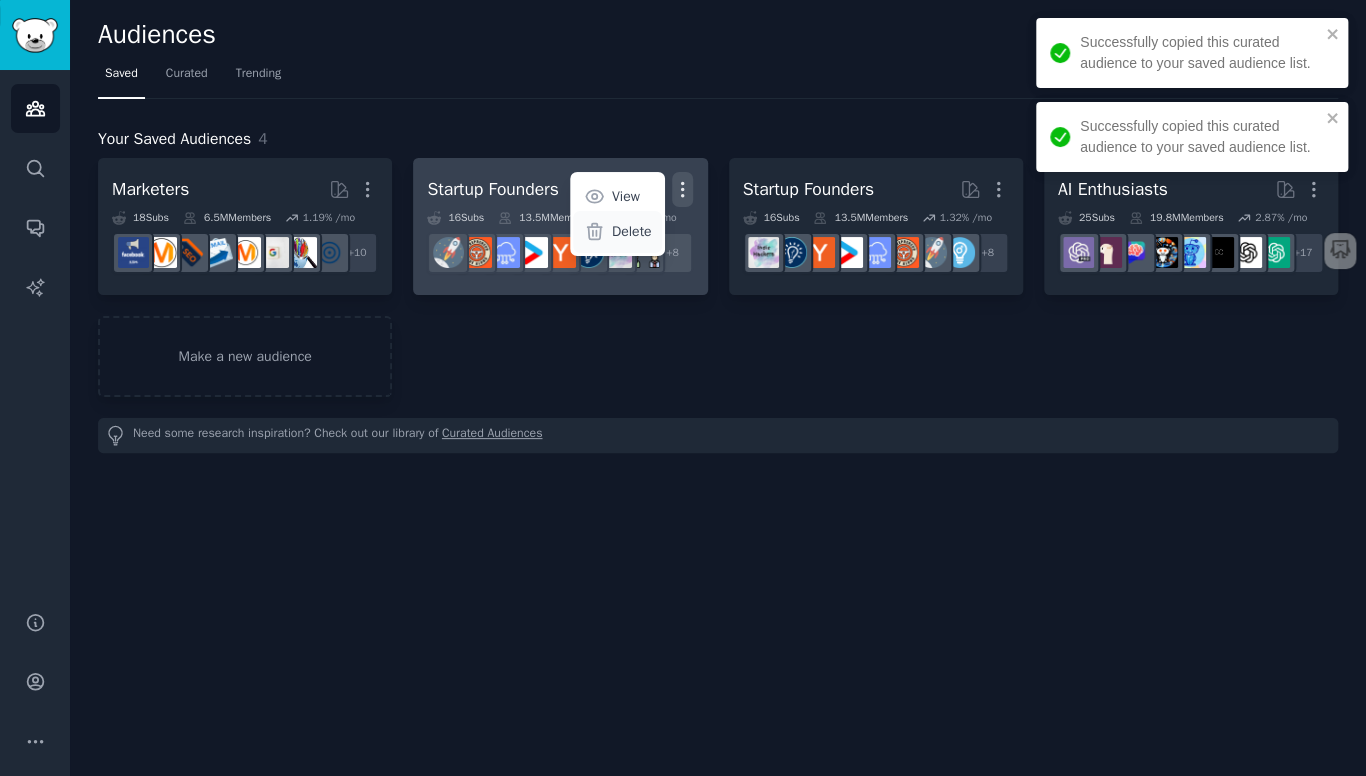 click on "Delete" at bounding box center (632, 231) 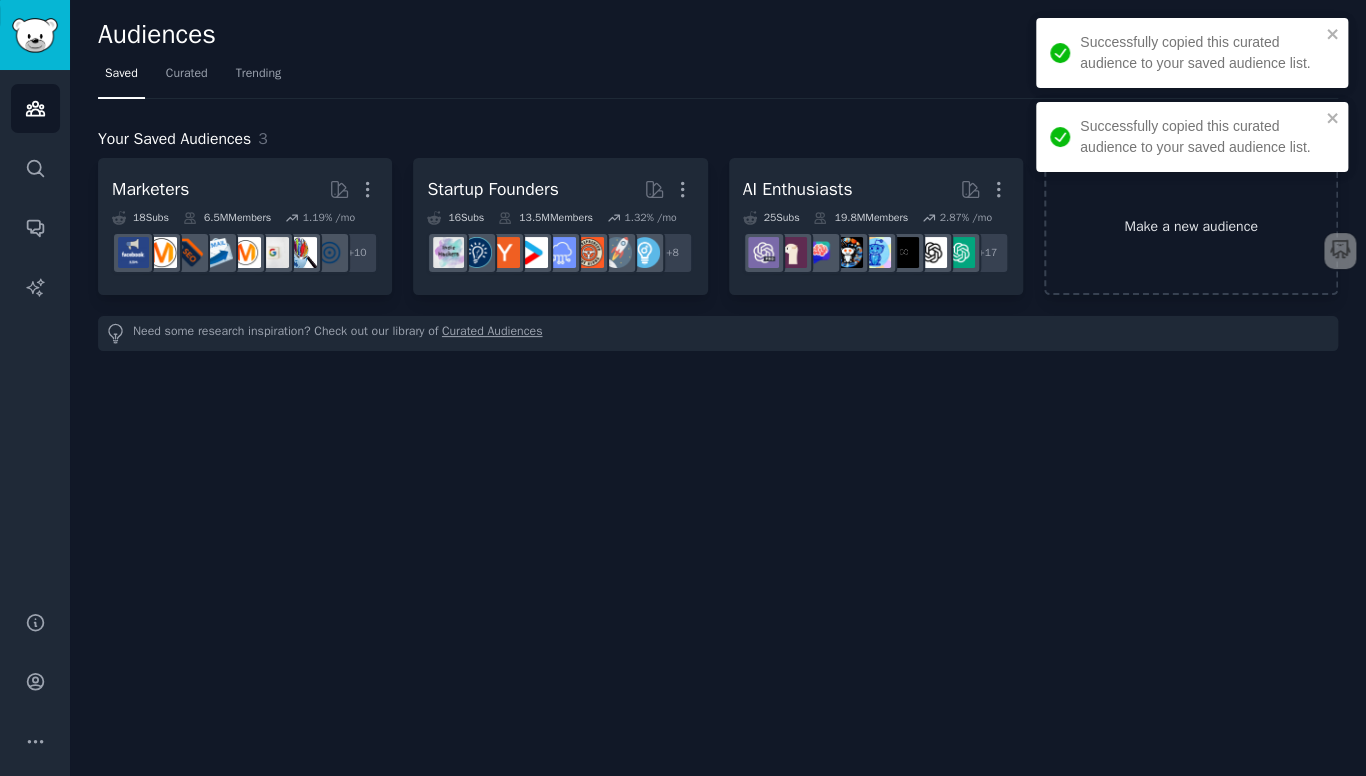 click on "Make a new audience" at bounding box center (1191, 226) 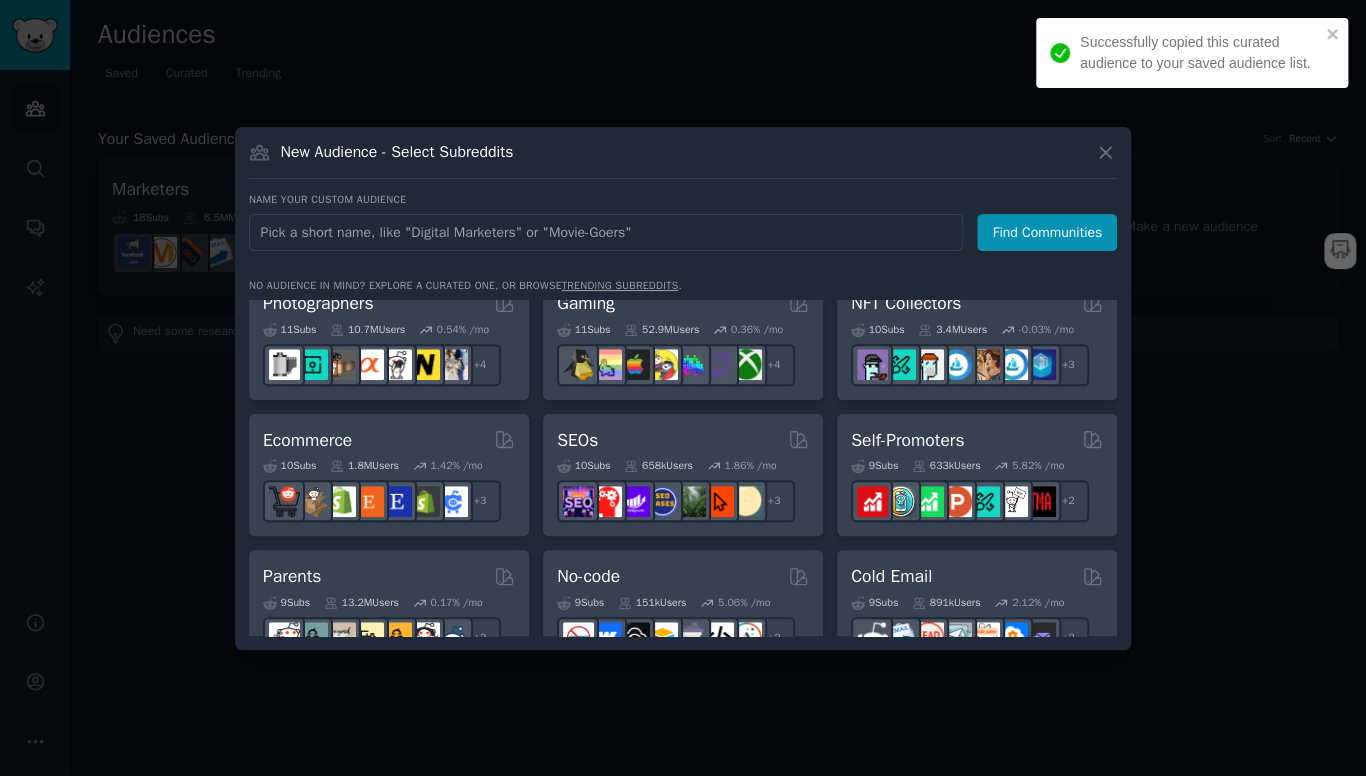 scroll, scrollTop: 707, scrollLeft: 0, axis: vertical 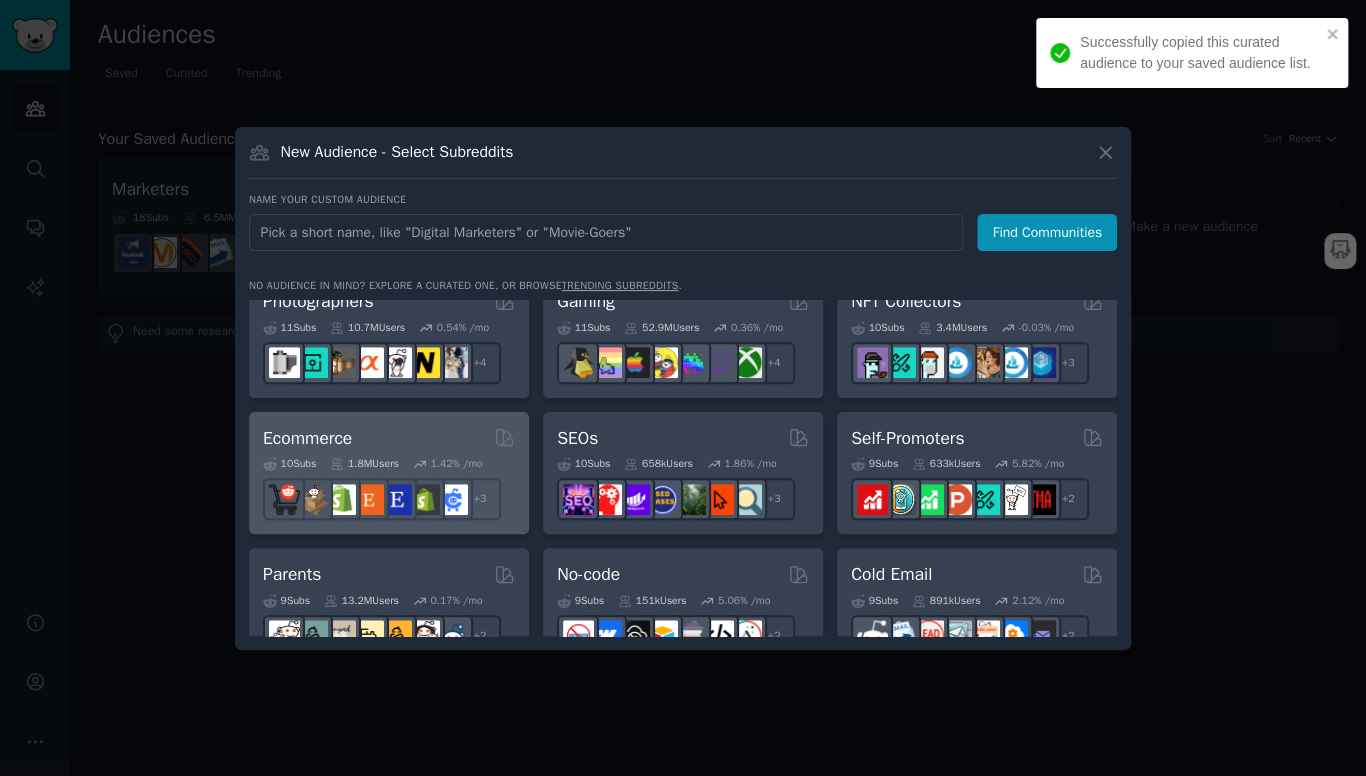 click on "1.42 % /mo" at bounding box center [456, 464] 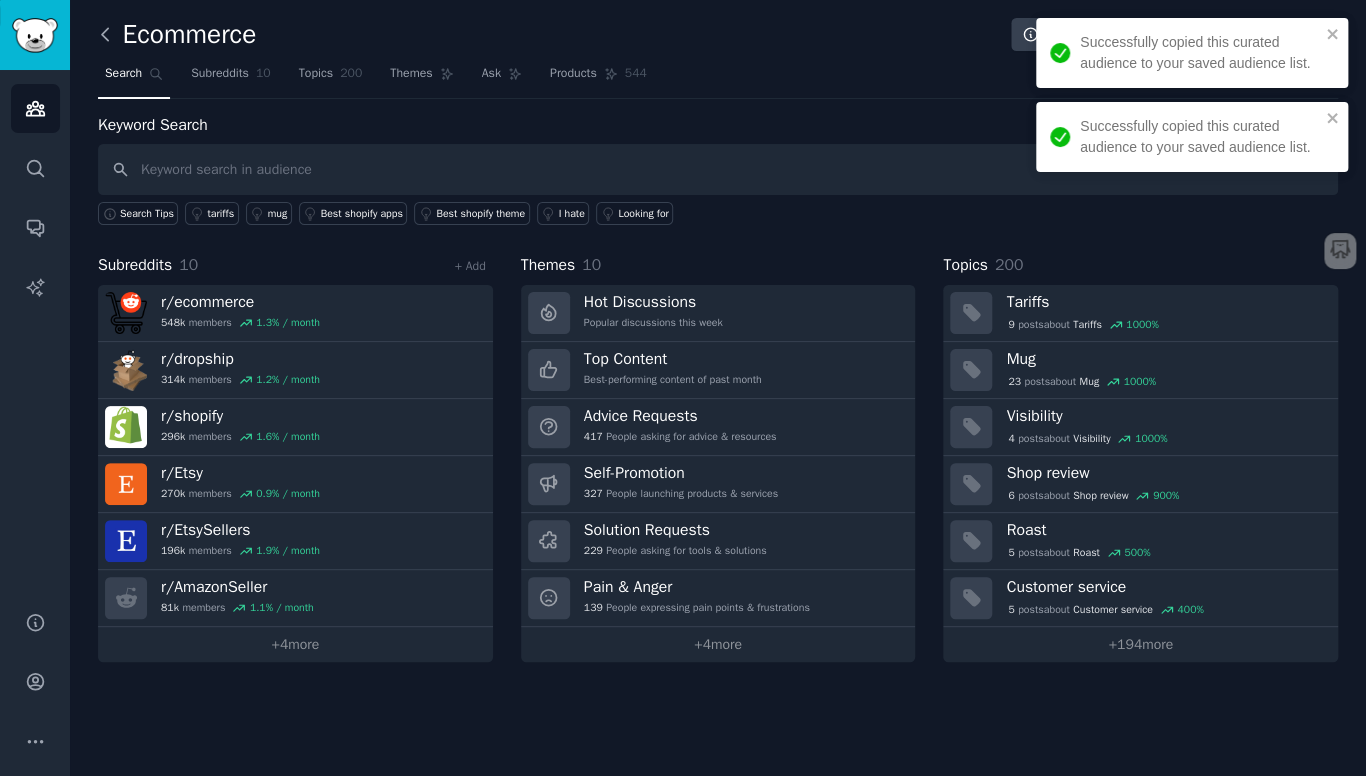 click 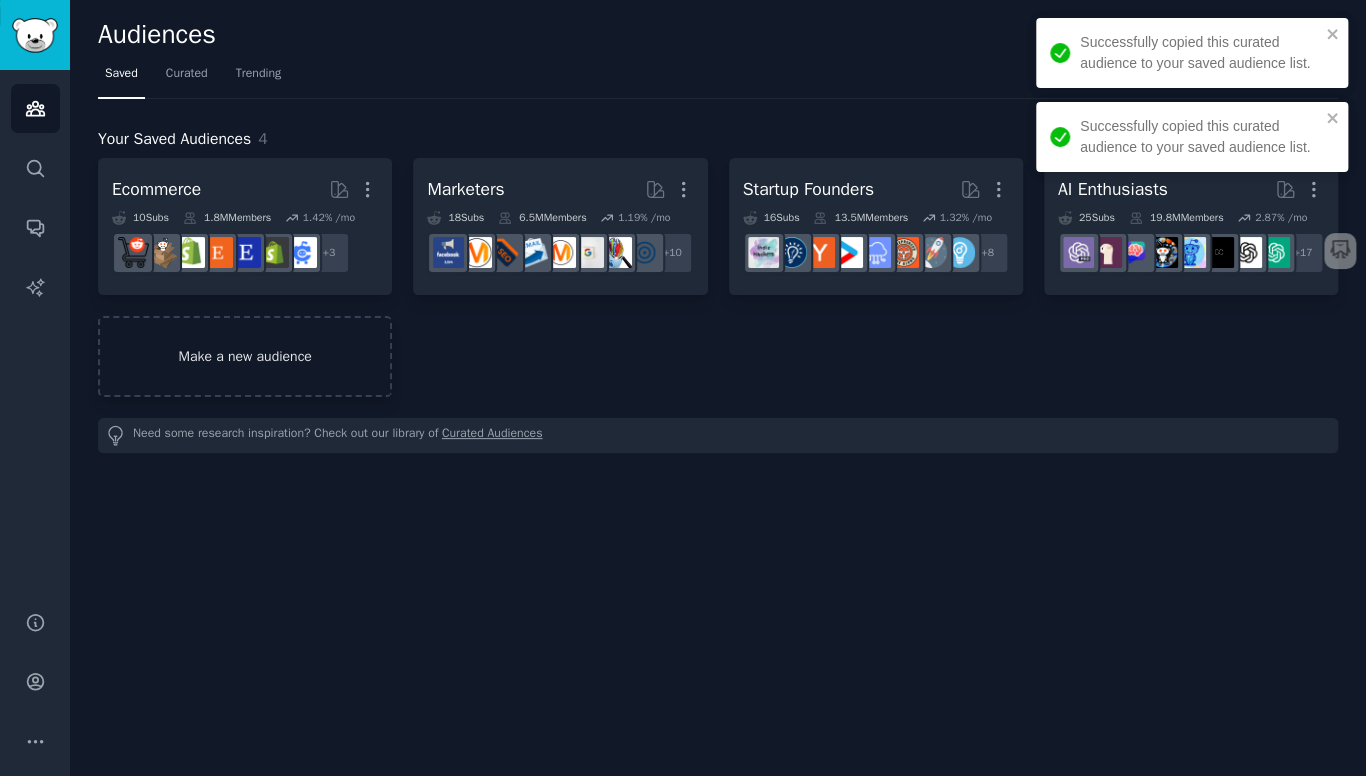 click on "Make a new audience" at bounding box center [245, 356] 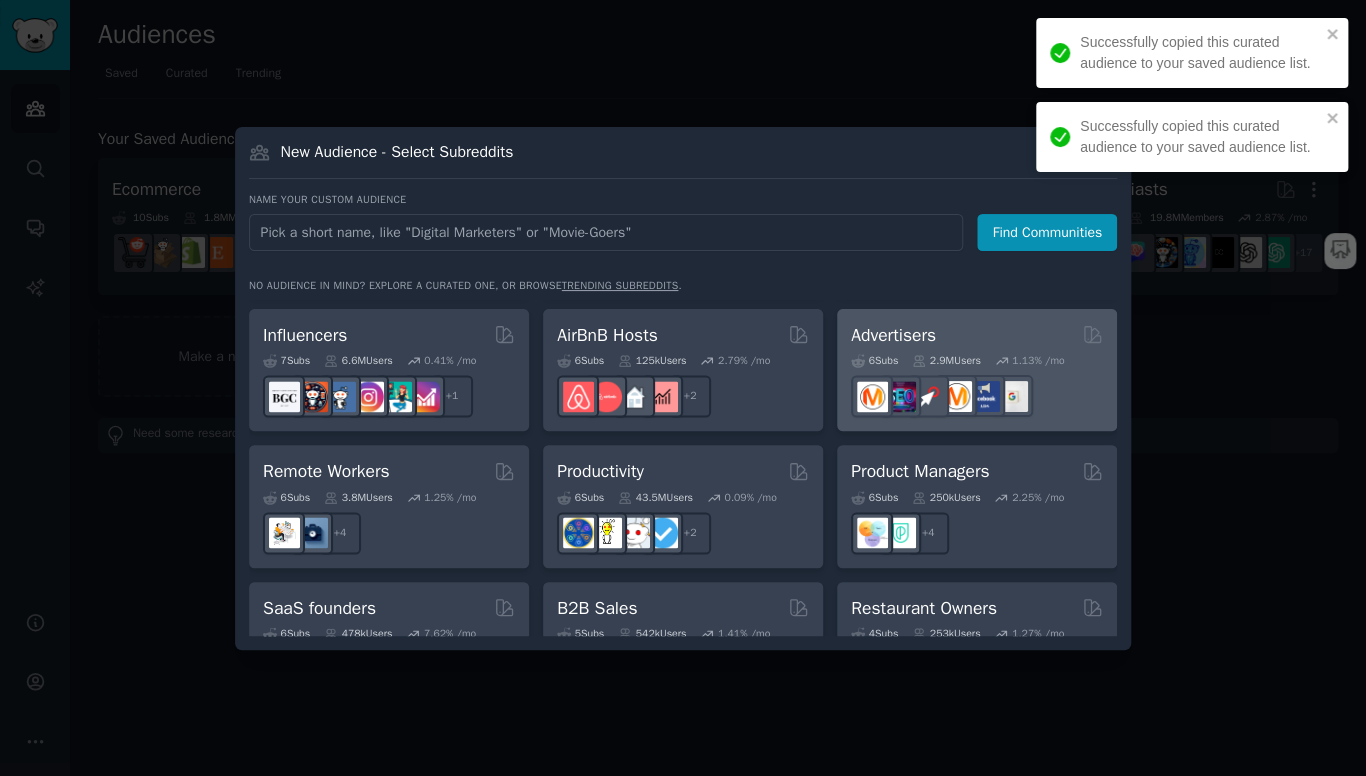 scroll, scrollTop: 1288, scrollLeft: 0, axis: vertical 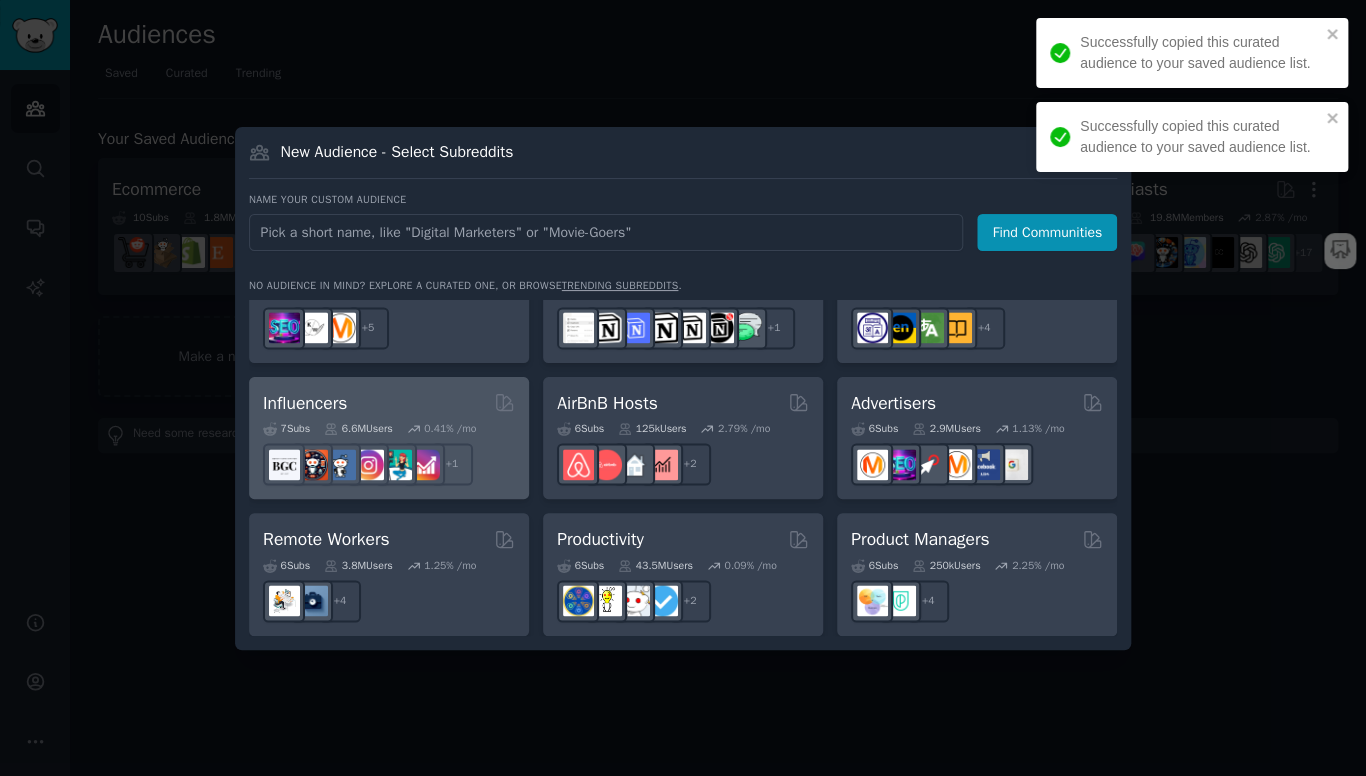 click on "6.6M  Users" at bounding box center [358, 429] 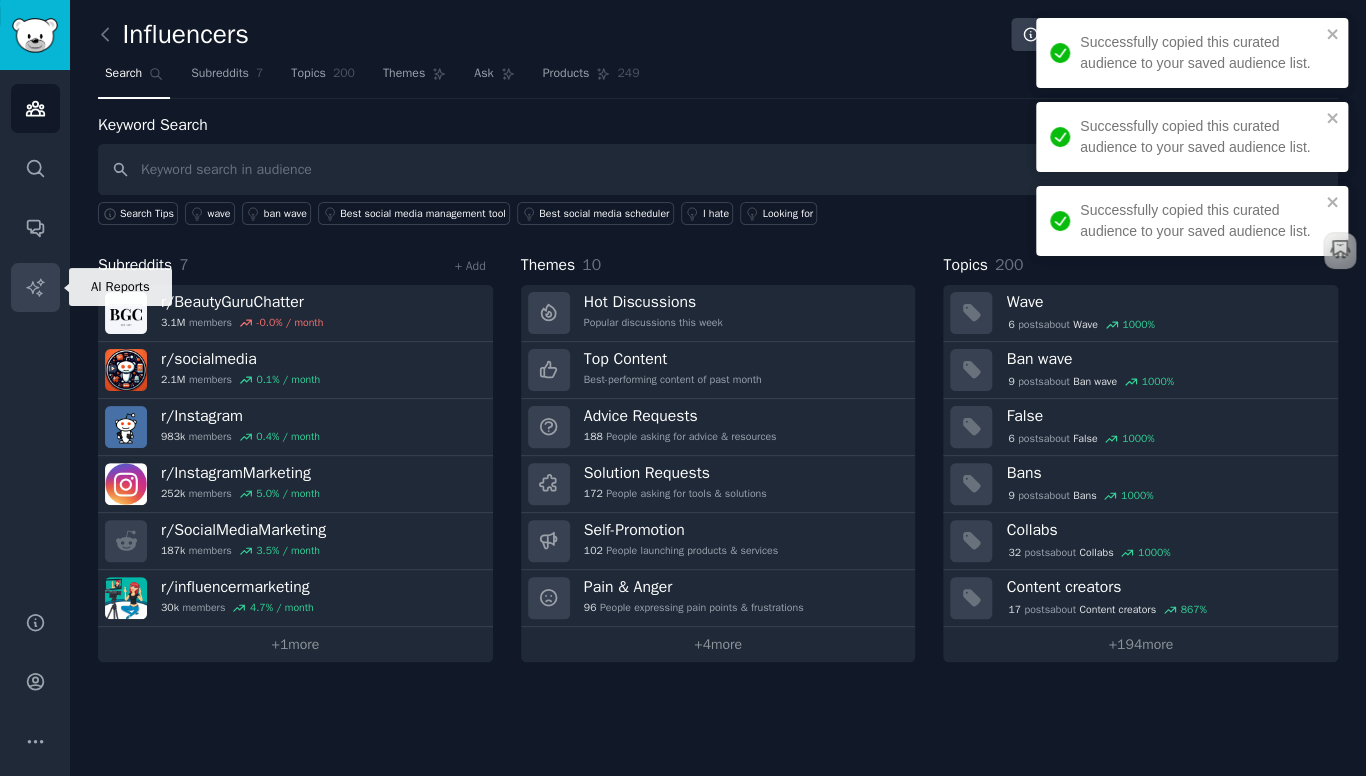 click 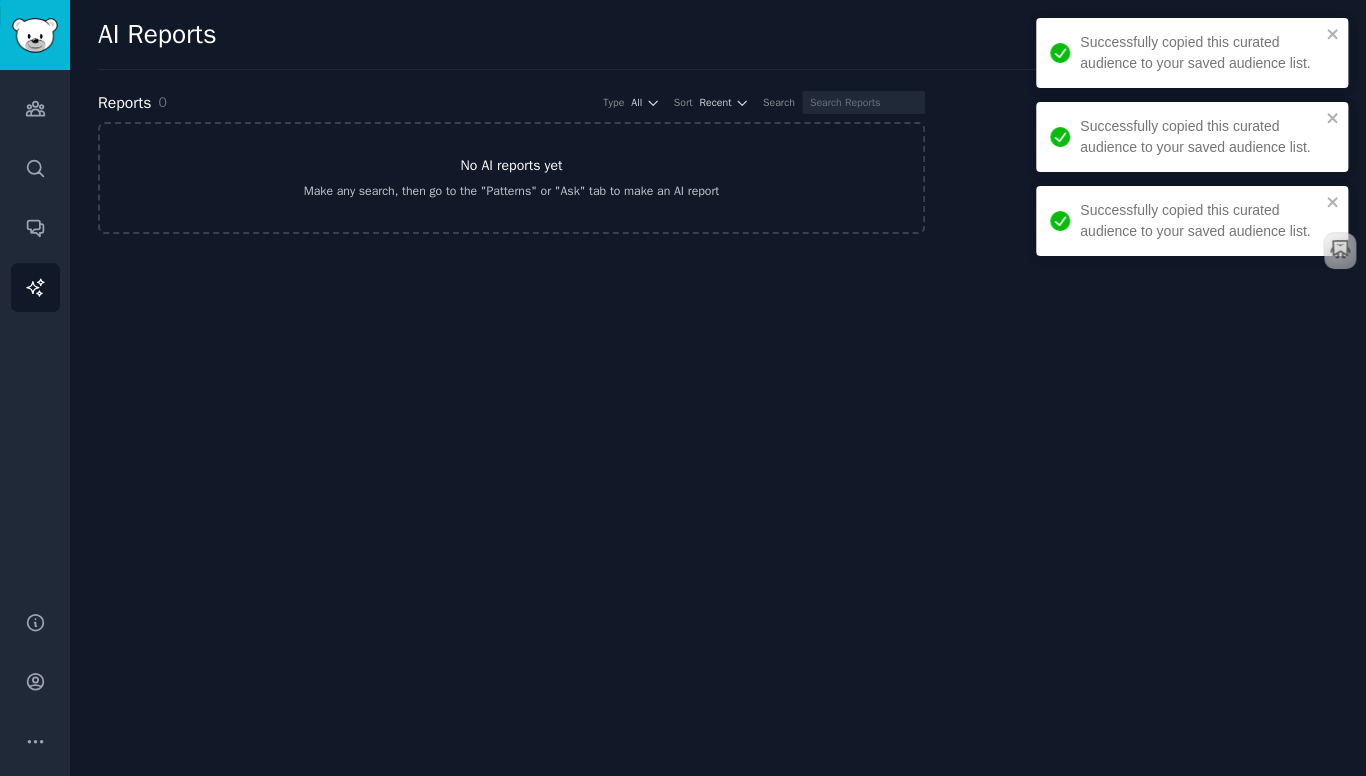 click on "No AI reports yet  Make any search, then go to the "Patterns" or "Ask" tab to make an AI report" at bounding box center [511, 178] 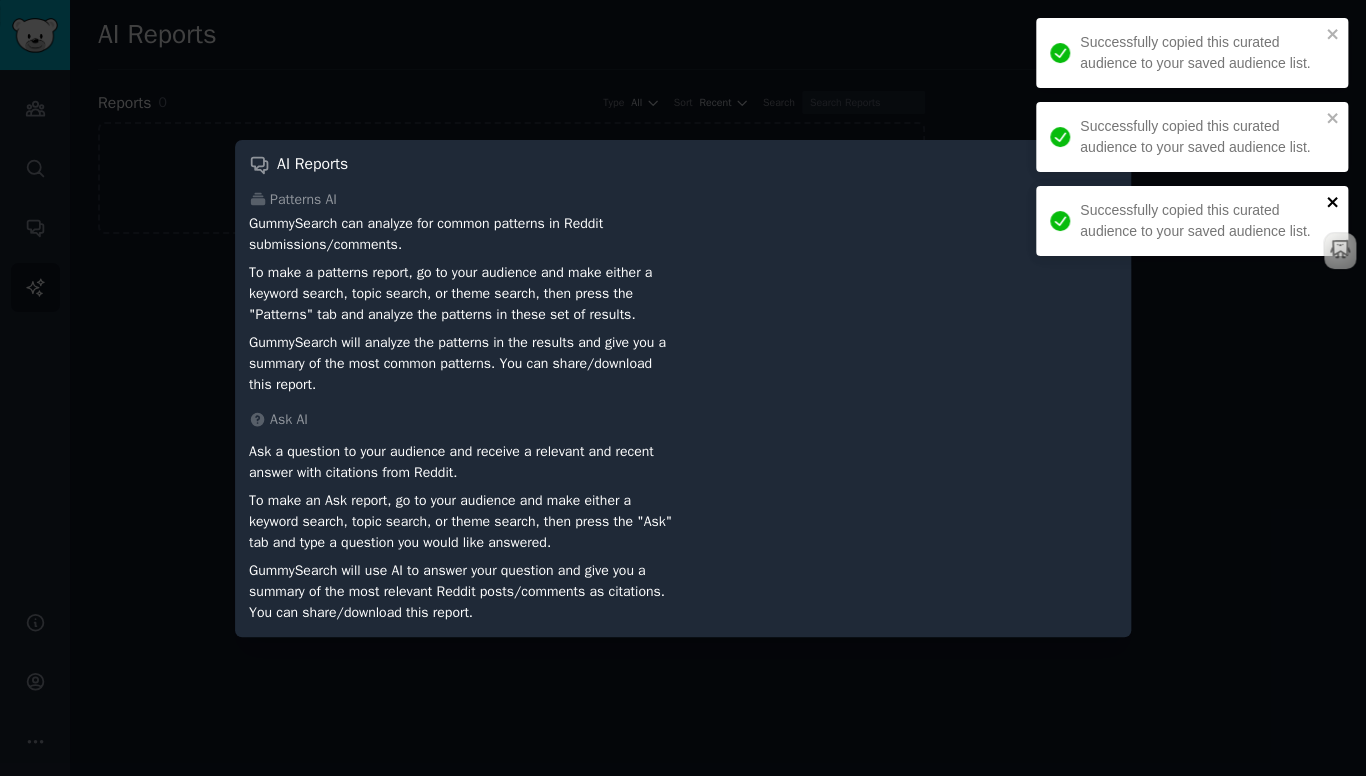 click 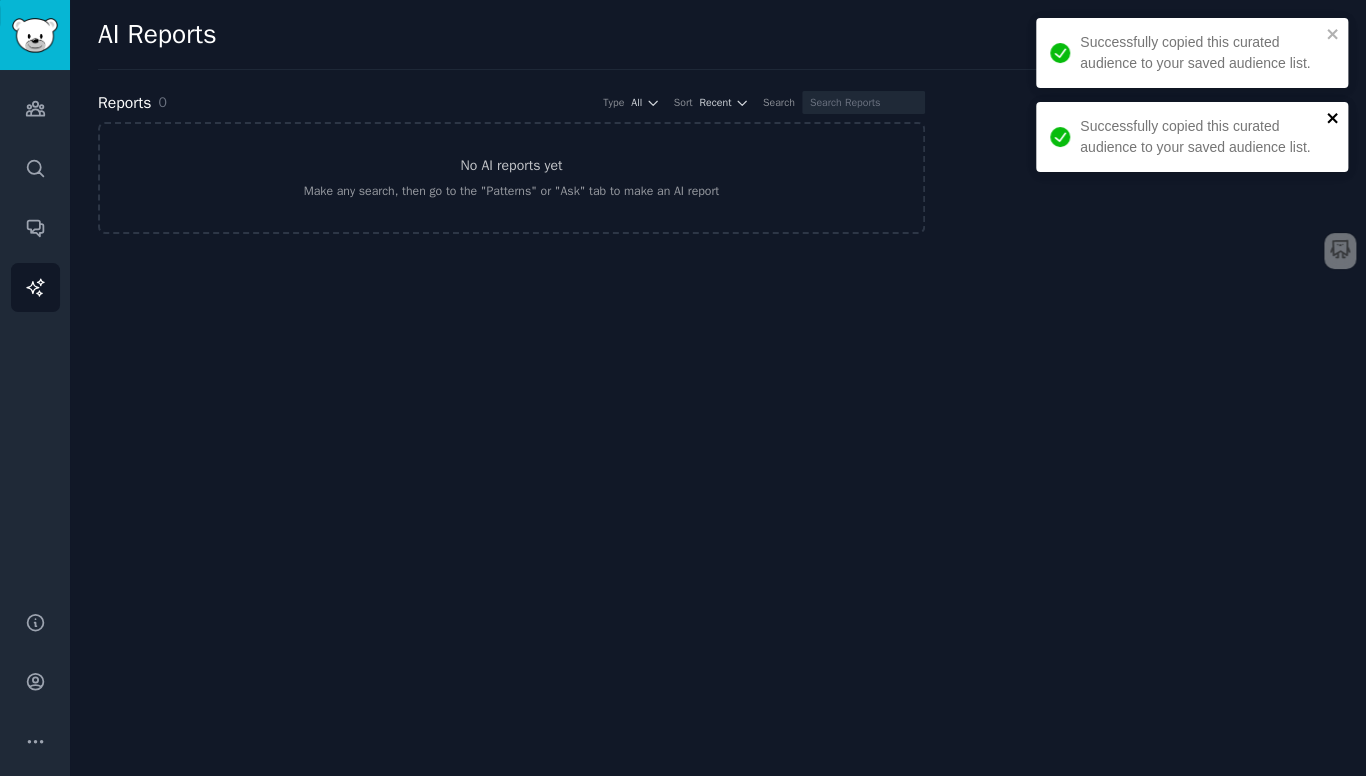 click 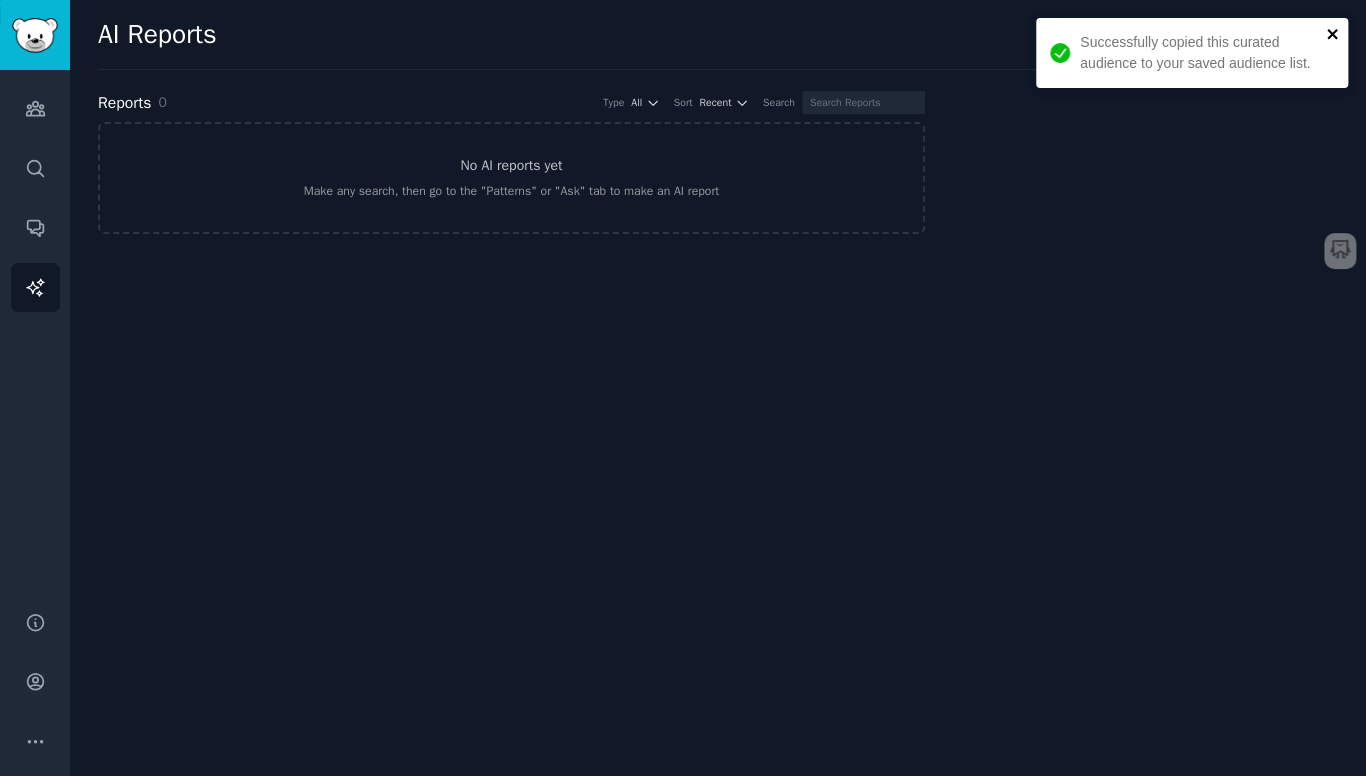 click 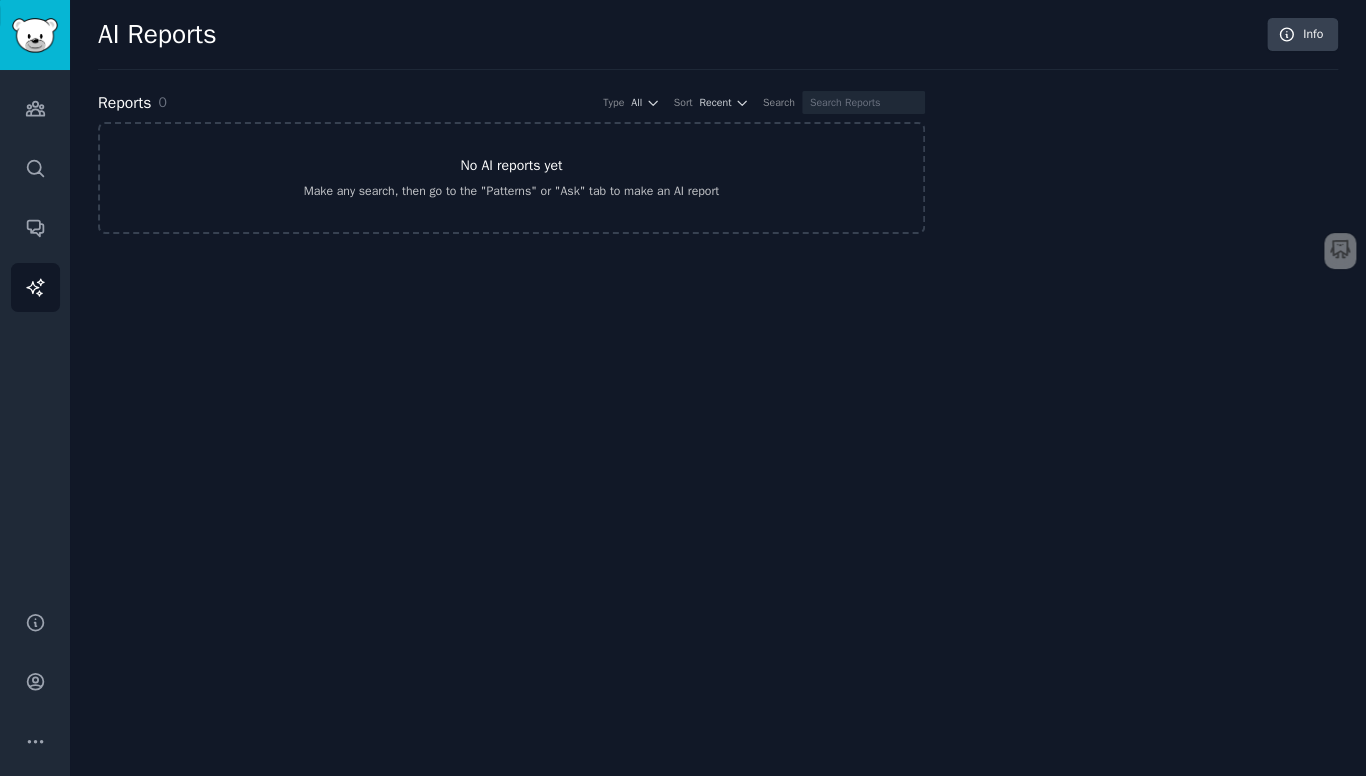 click on "No AI reports yet  Make any search, then go to the "Patterns" or "Ask" tab to make an AI report" at bounding box center [511, 178] 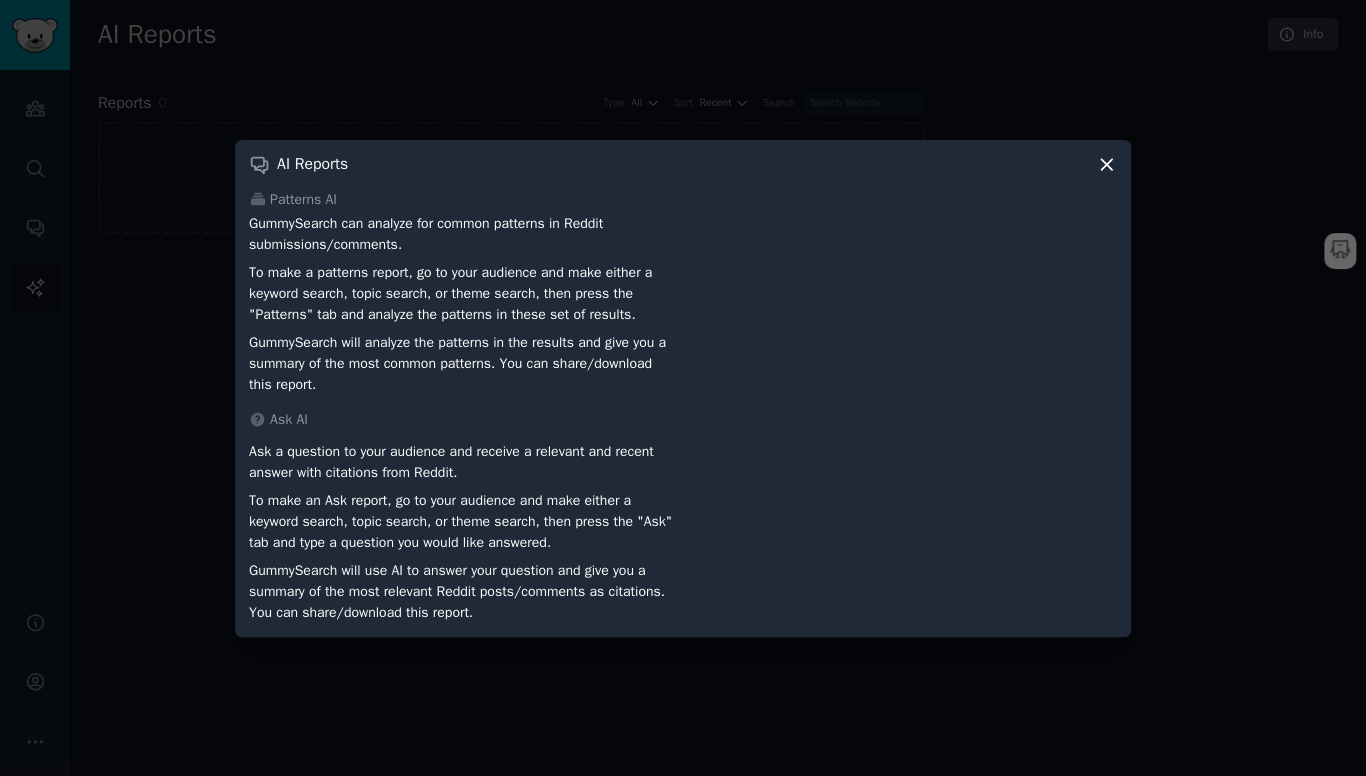 click 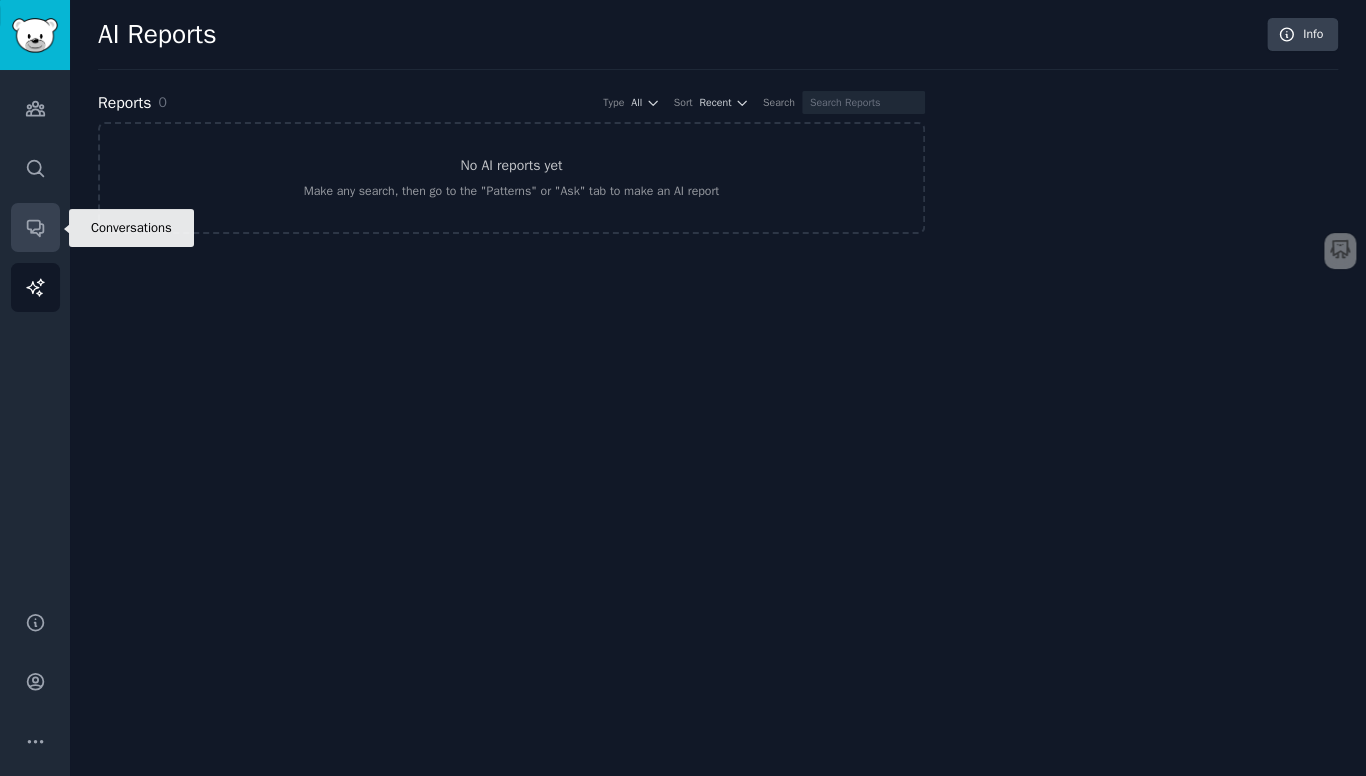 click on "Conversations" at bounding box center (35, 227) 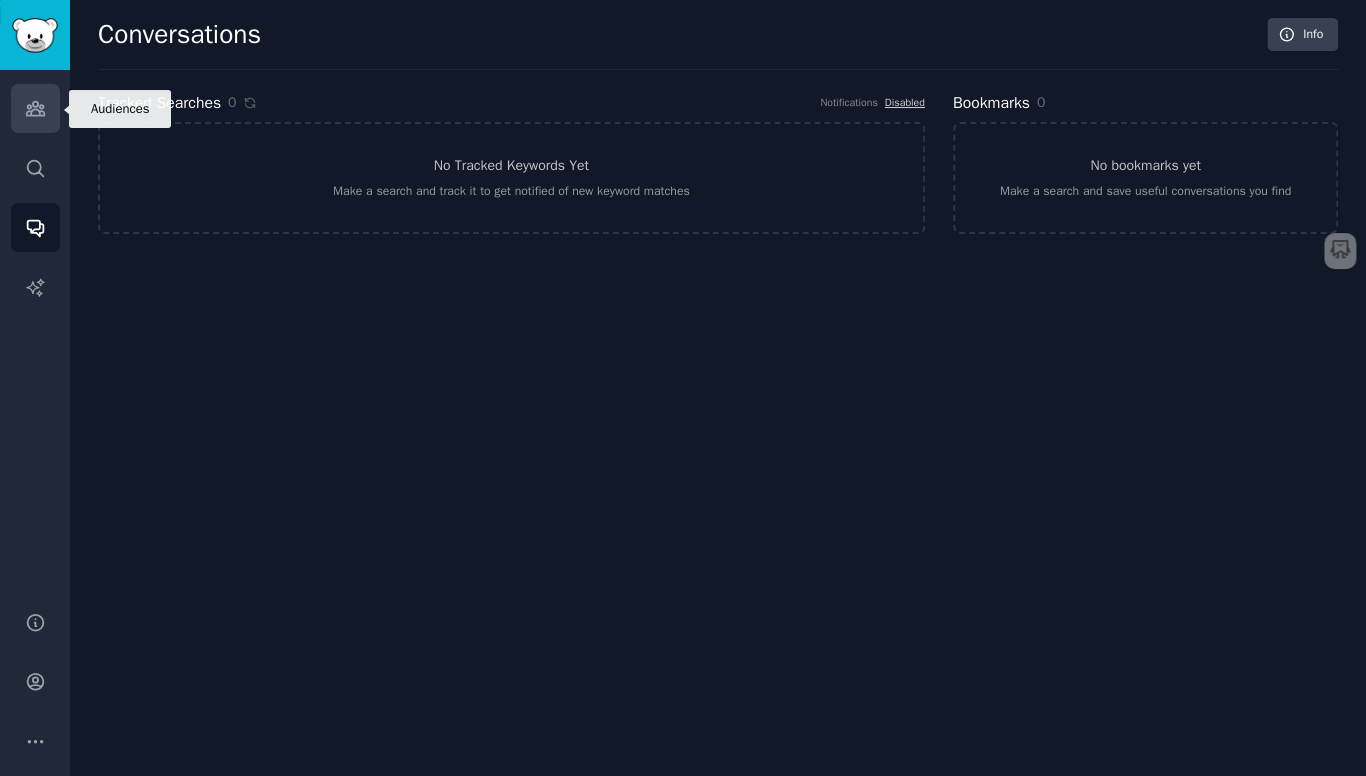 click on "Audiences" at bounding box center (35, 108) 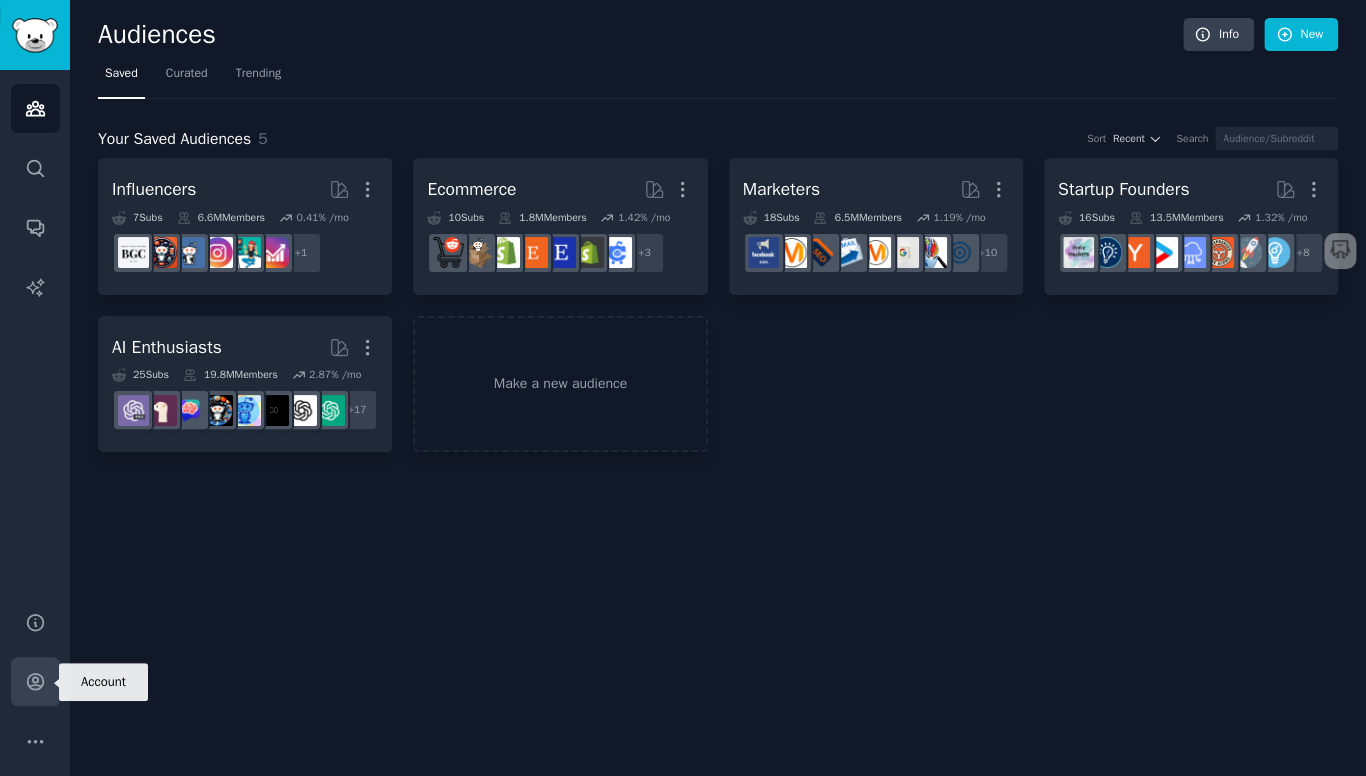click on "Account" at bounding box center (35, 681) 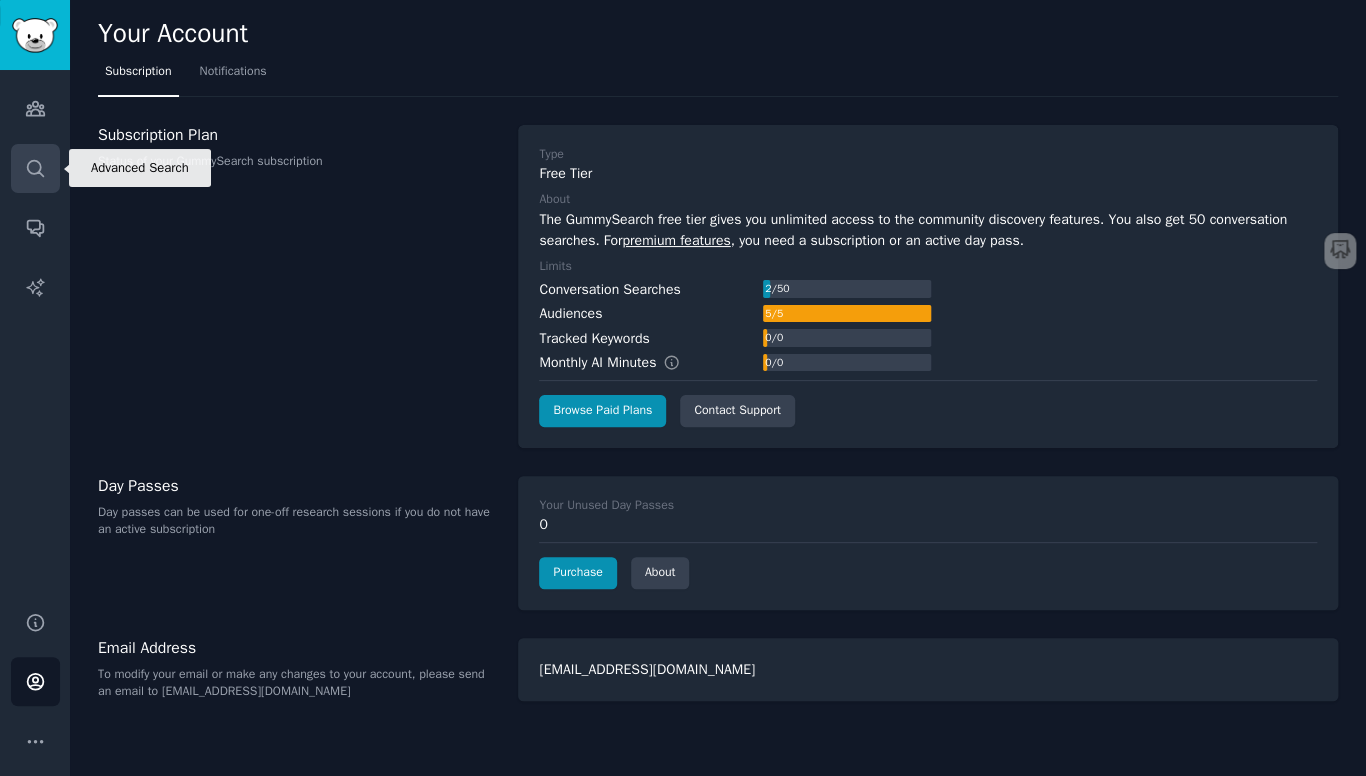 click on "Search" at bounding box center (35, 168) 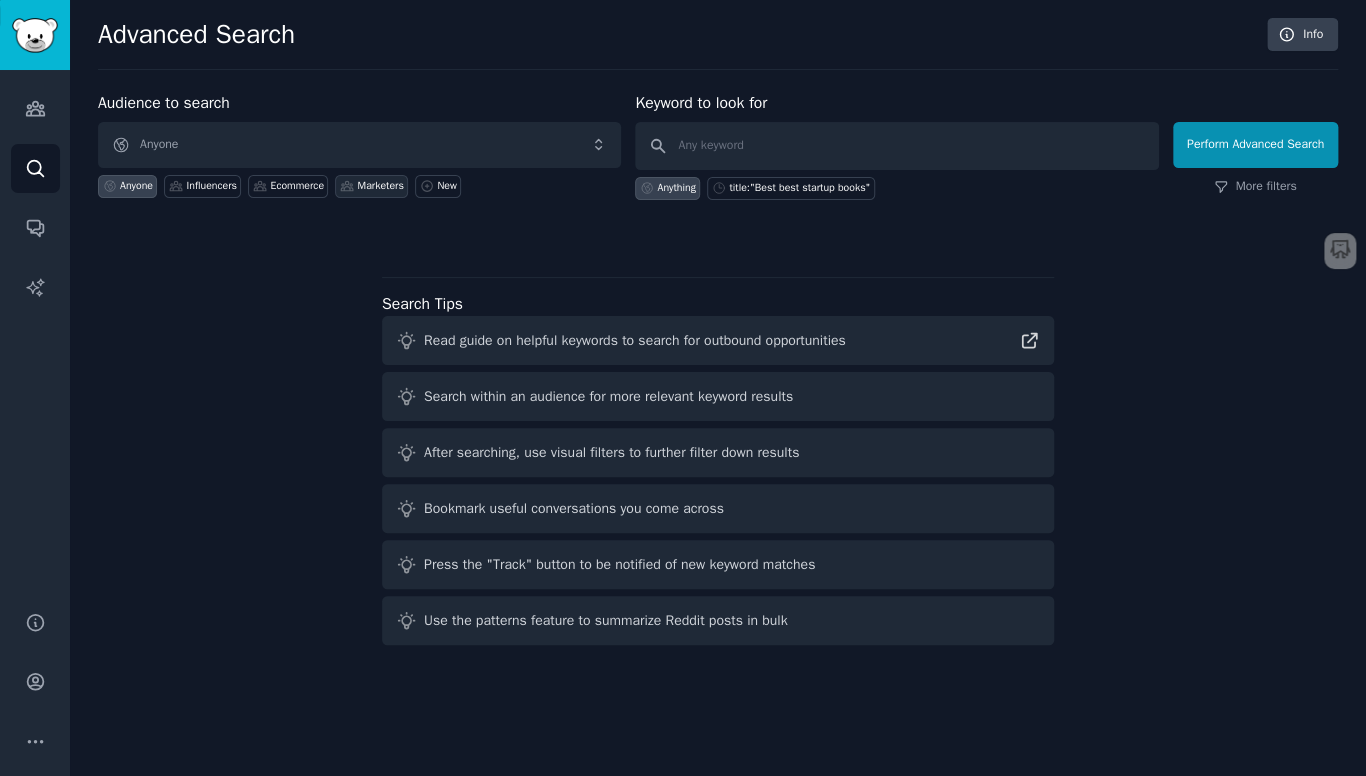 click on "Marketers" at bounding box center [371, 186] 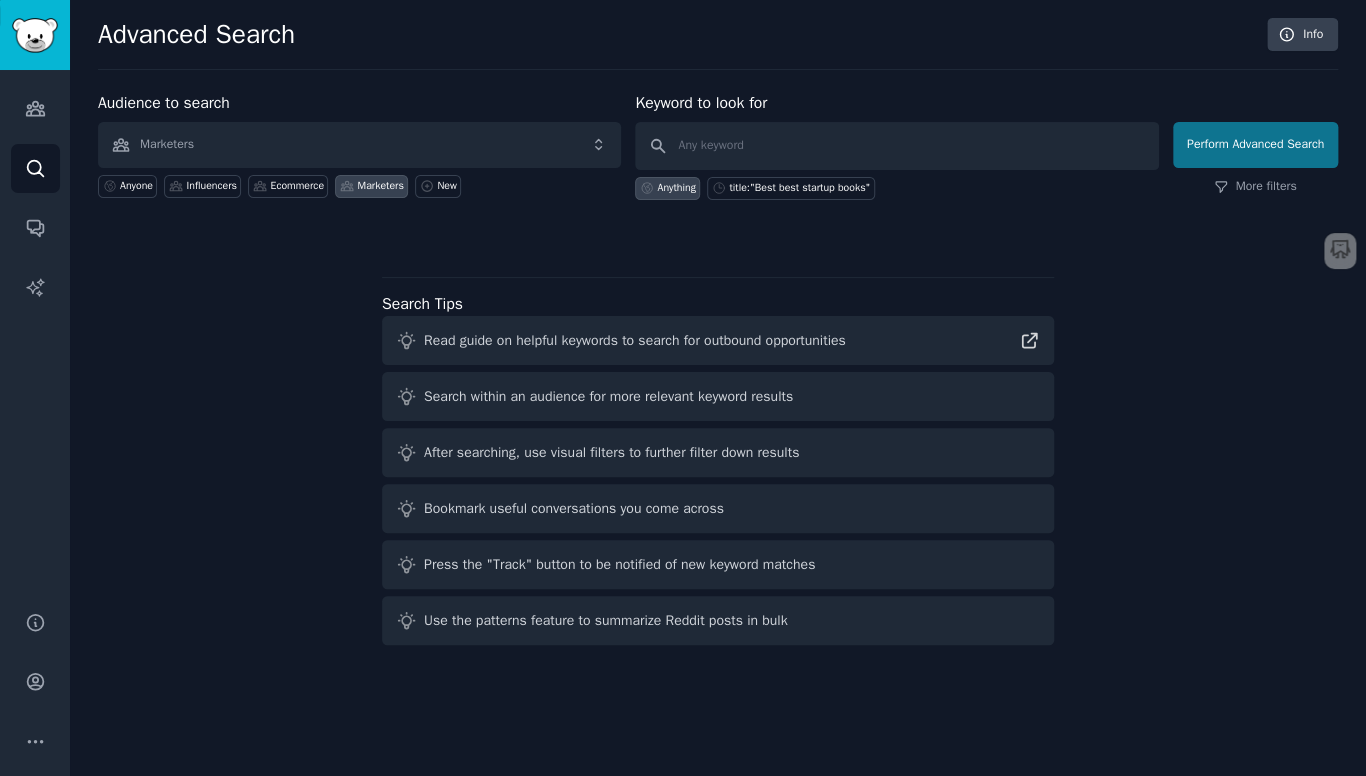 click on "Perform Advanced Search" at bounding box center (1255, 145) 